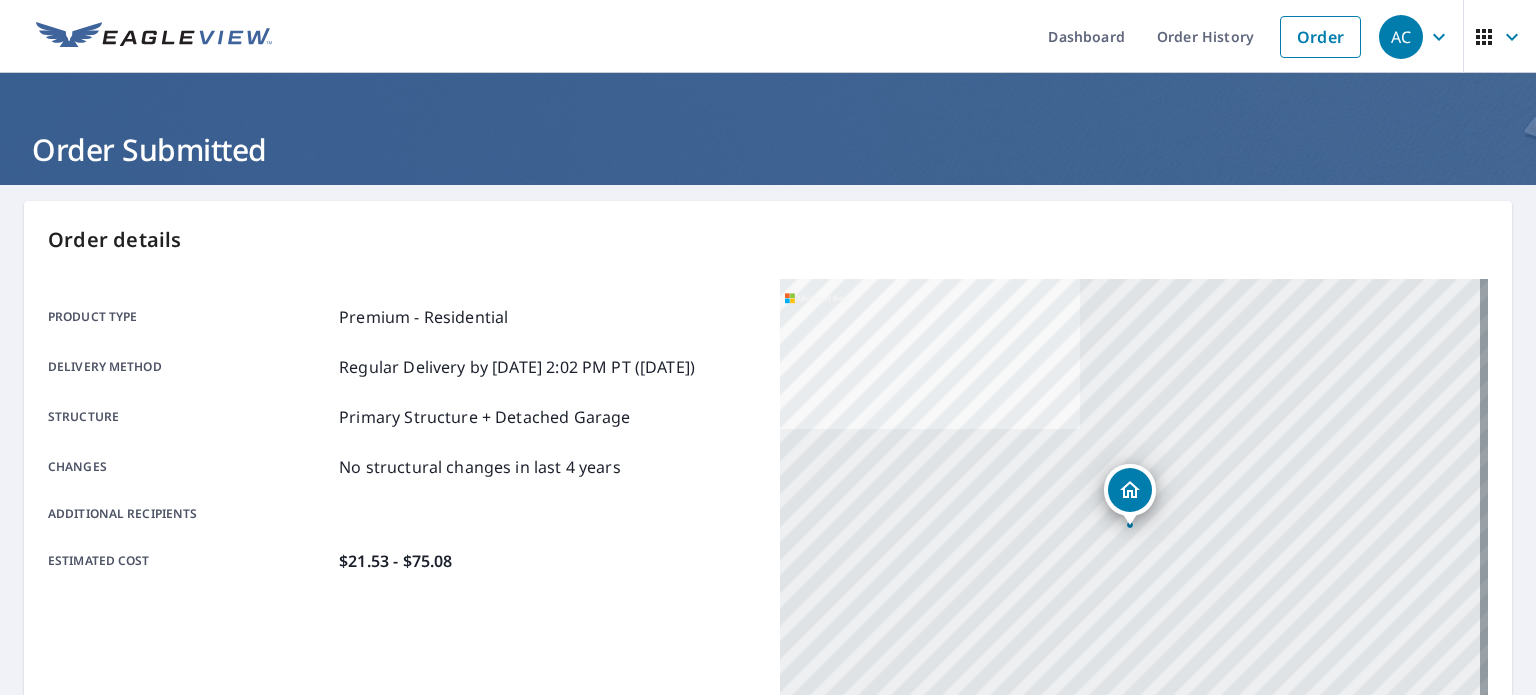 scroll, scrollTop: 0, scrollLeft: 0, axis: both 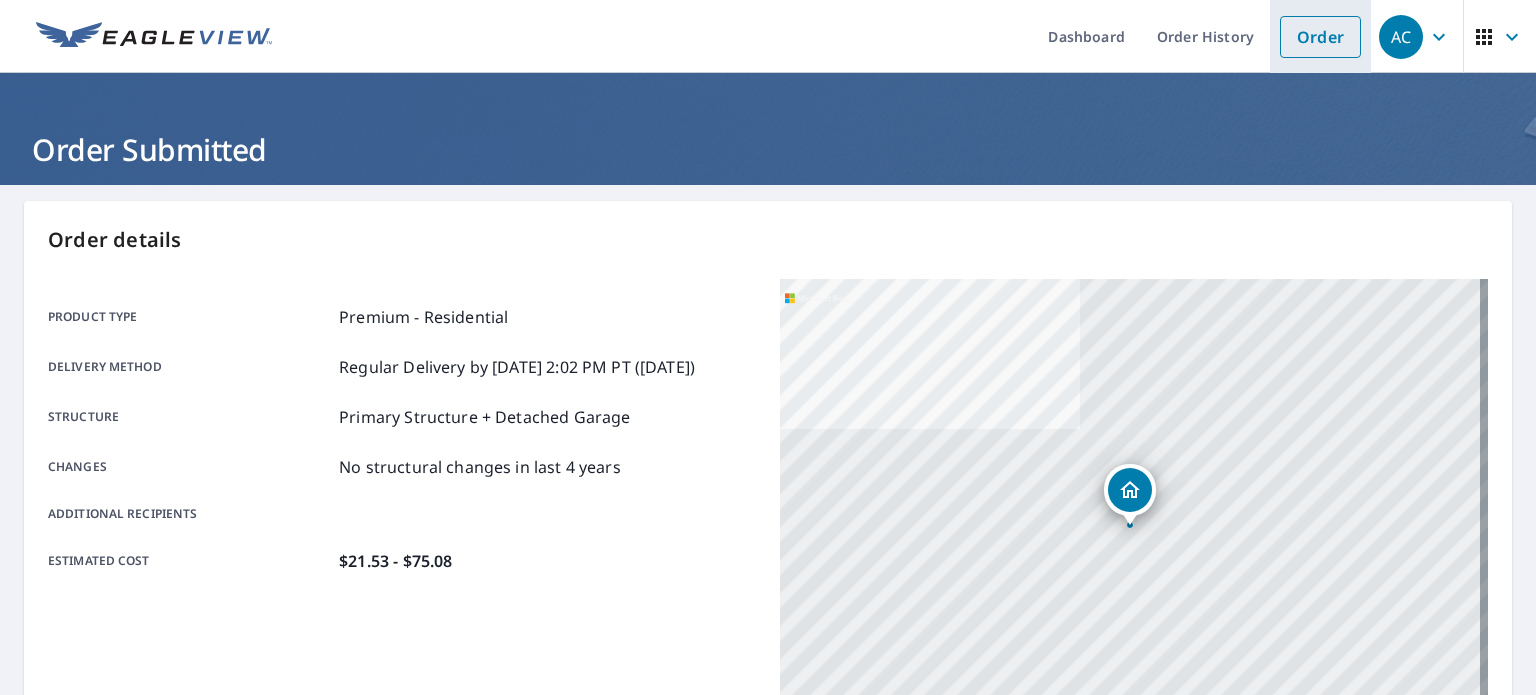 click on "Order" at bounding box center [1320, 37] 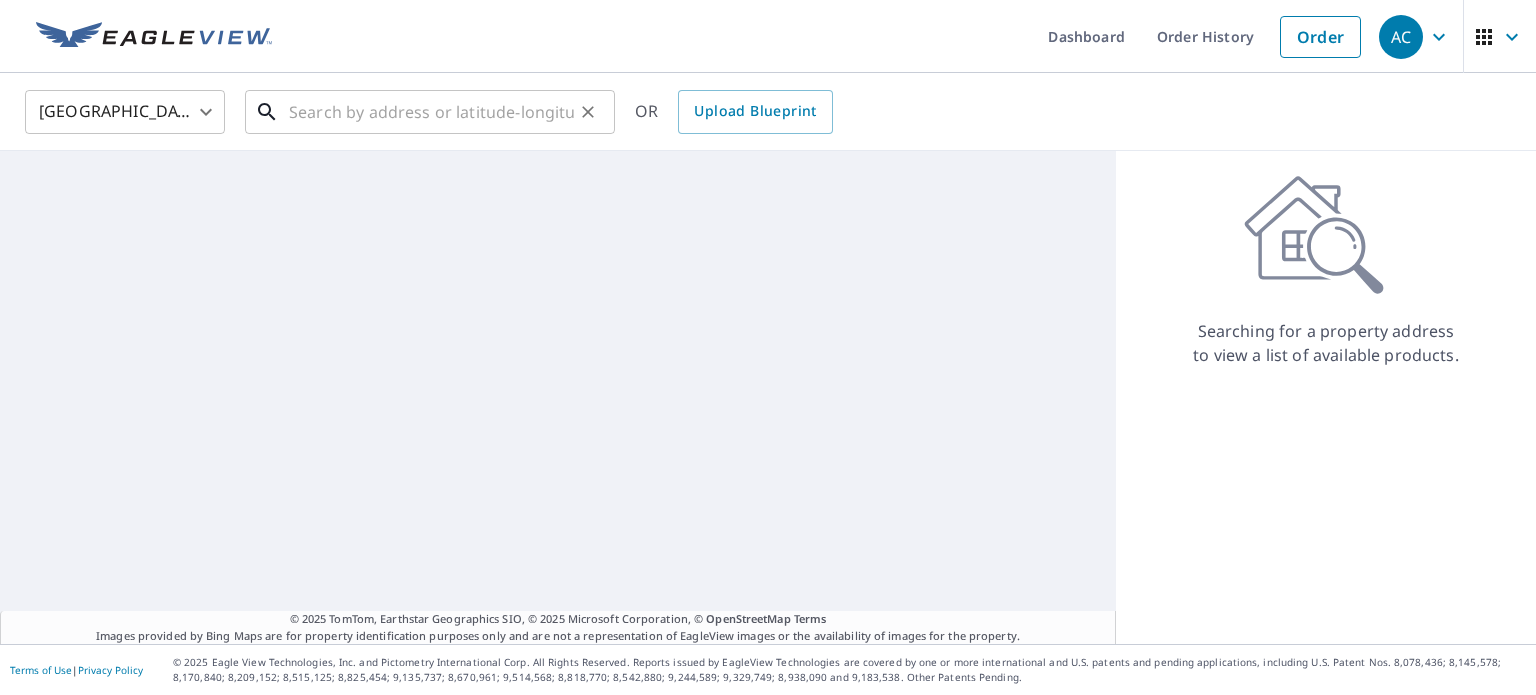 click at bounding box center (431, 112) 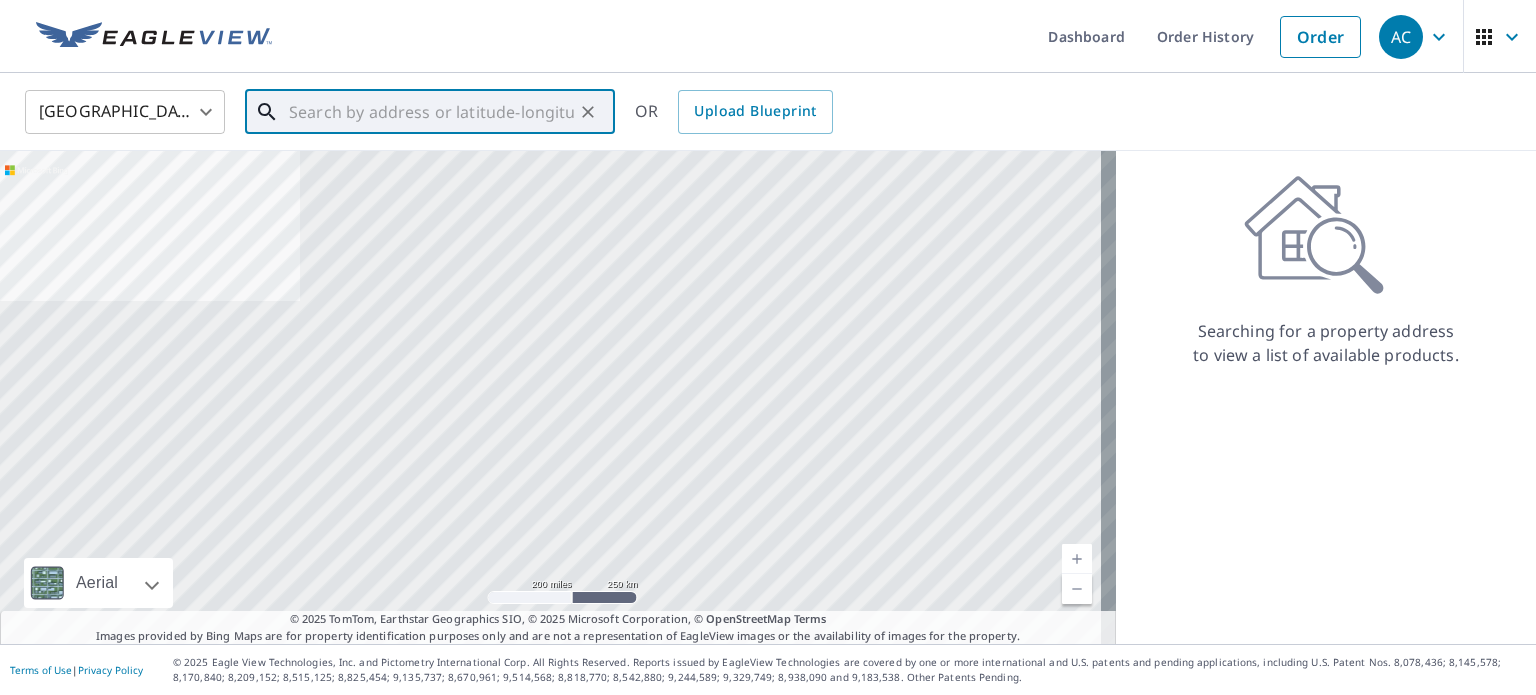 paste on "1933 [GEOGRAPHIC_DATA]" 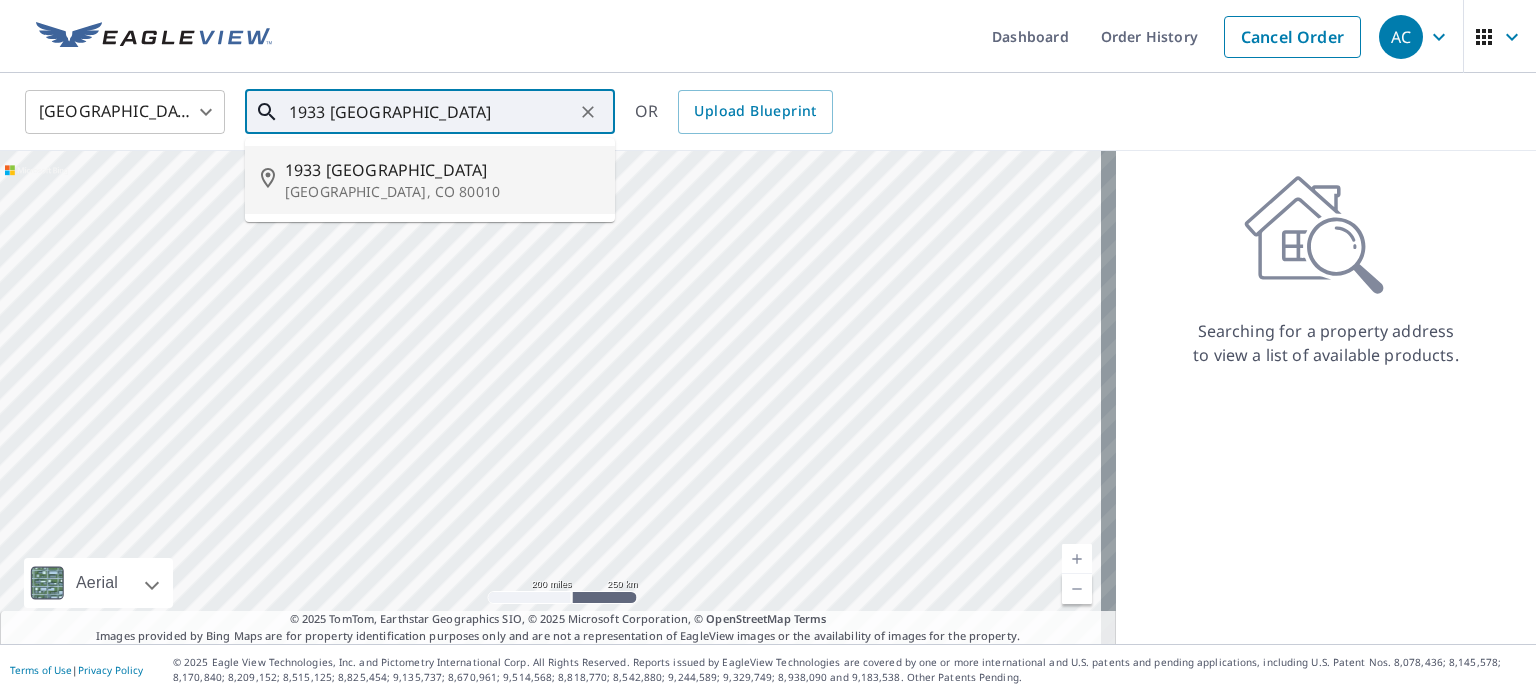 click on "1933 [GEOGRAPHIC_DATA]" at bounding box center [442, 170] 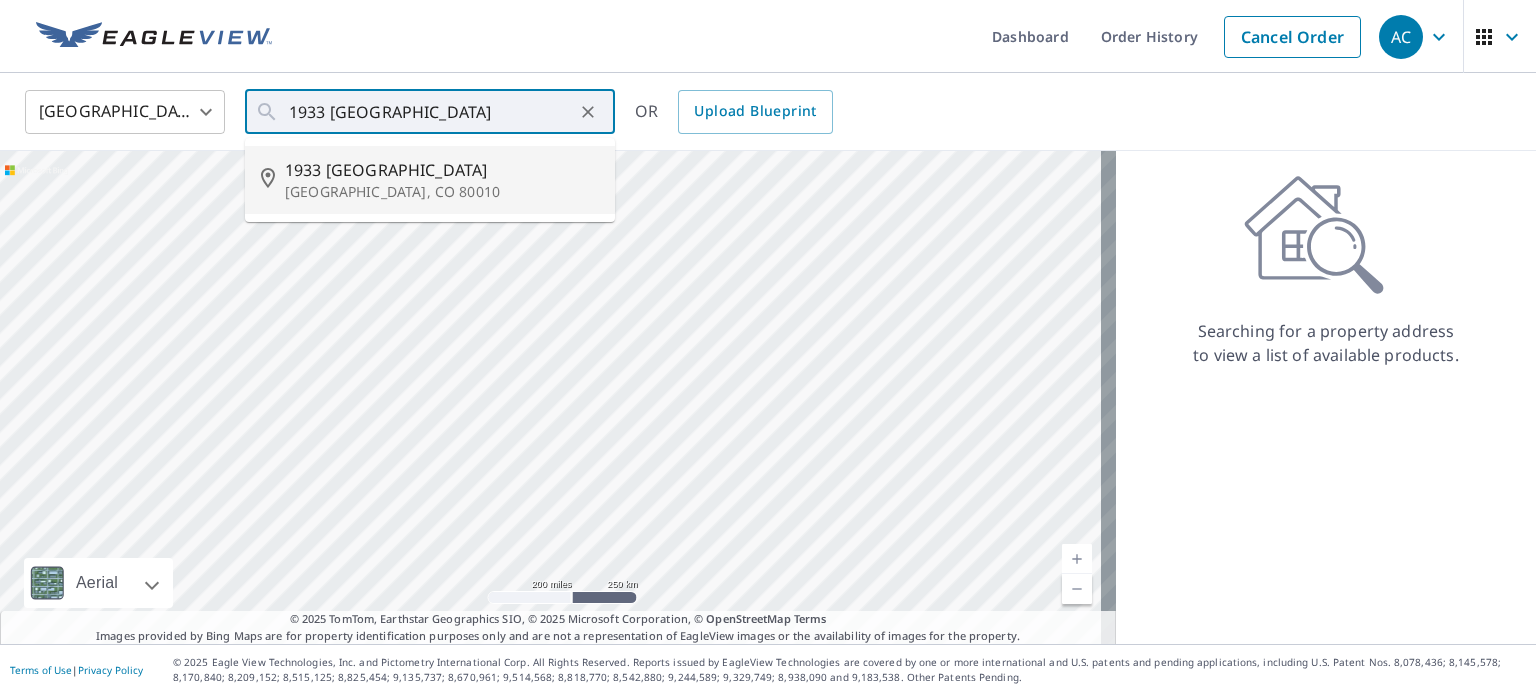 type on "[STREET_ADDRESS]" 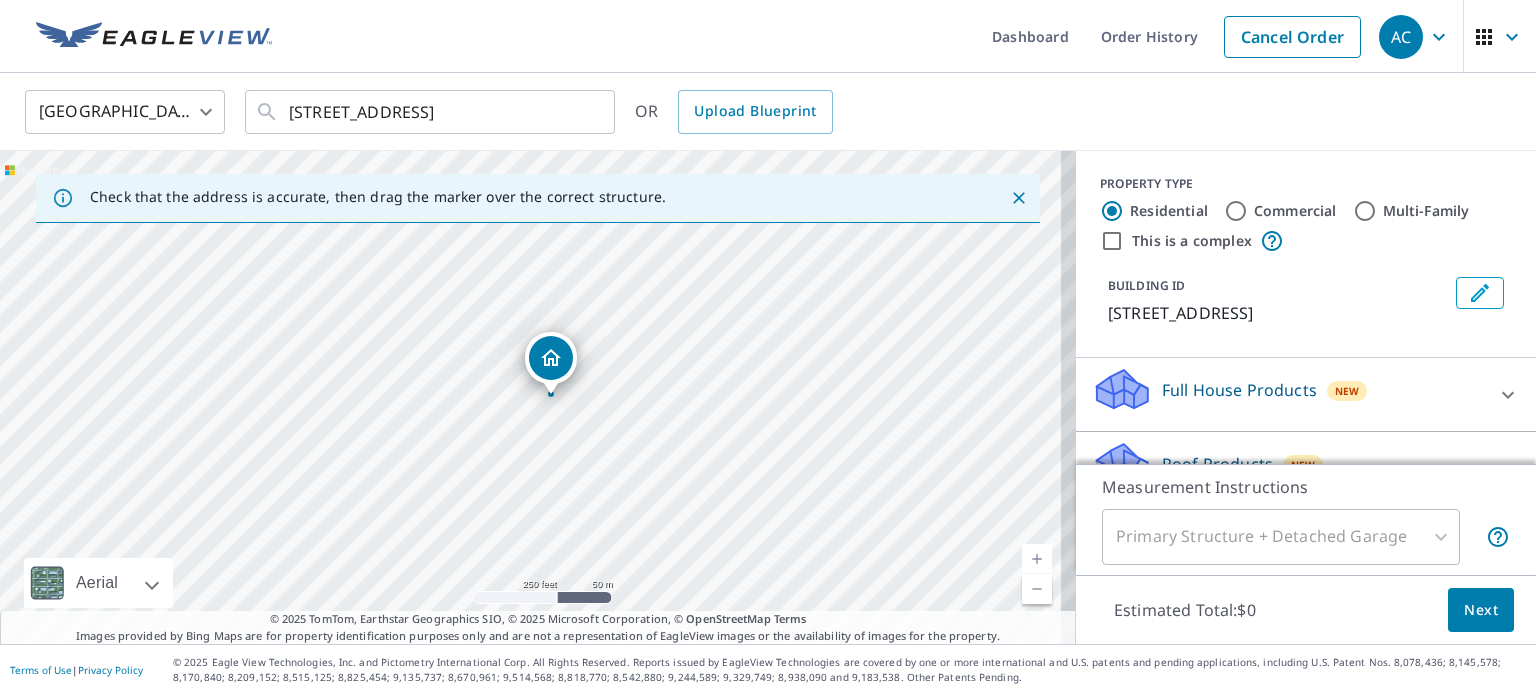 scroll, scrollTop: 188, scrollLeft: 0, axis: vertical 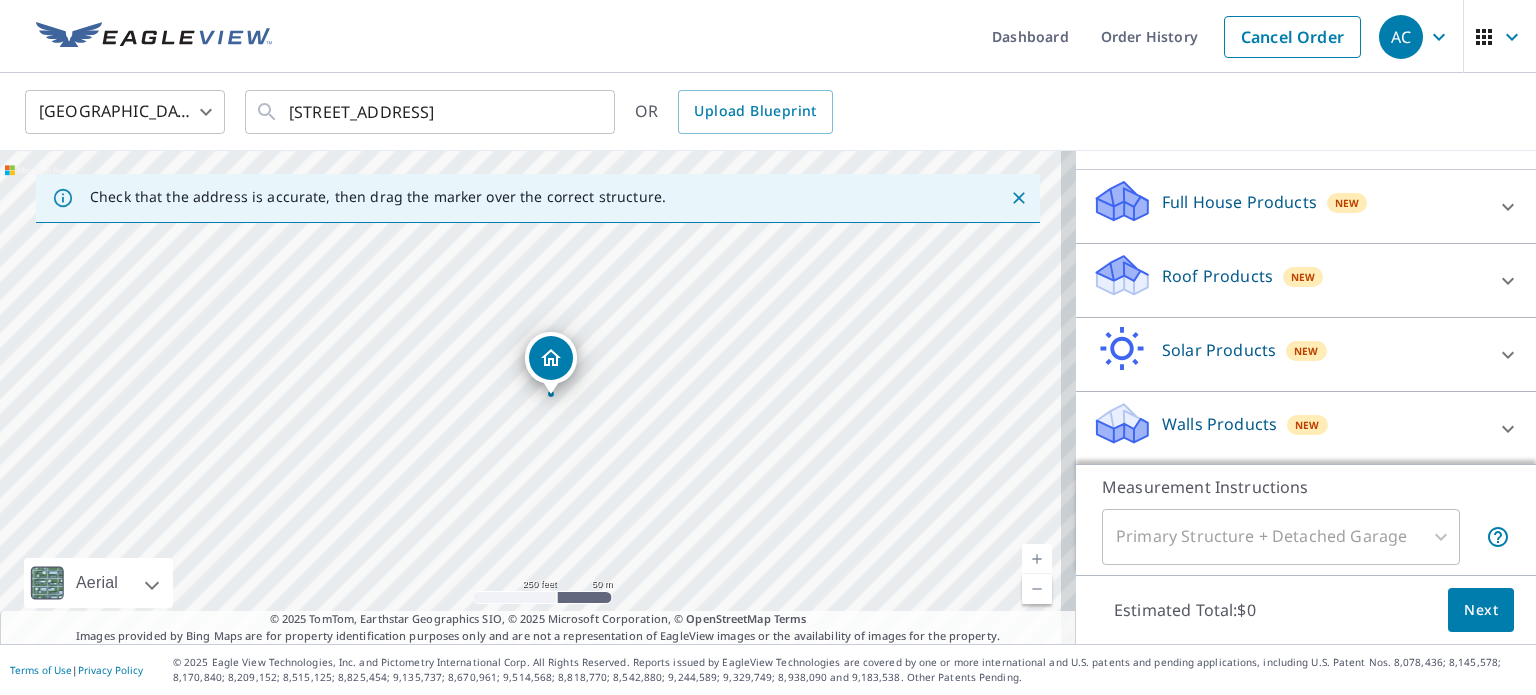 click on "Roof Products" at bounding box center [1217, 276] 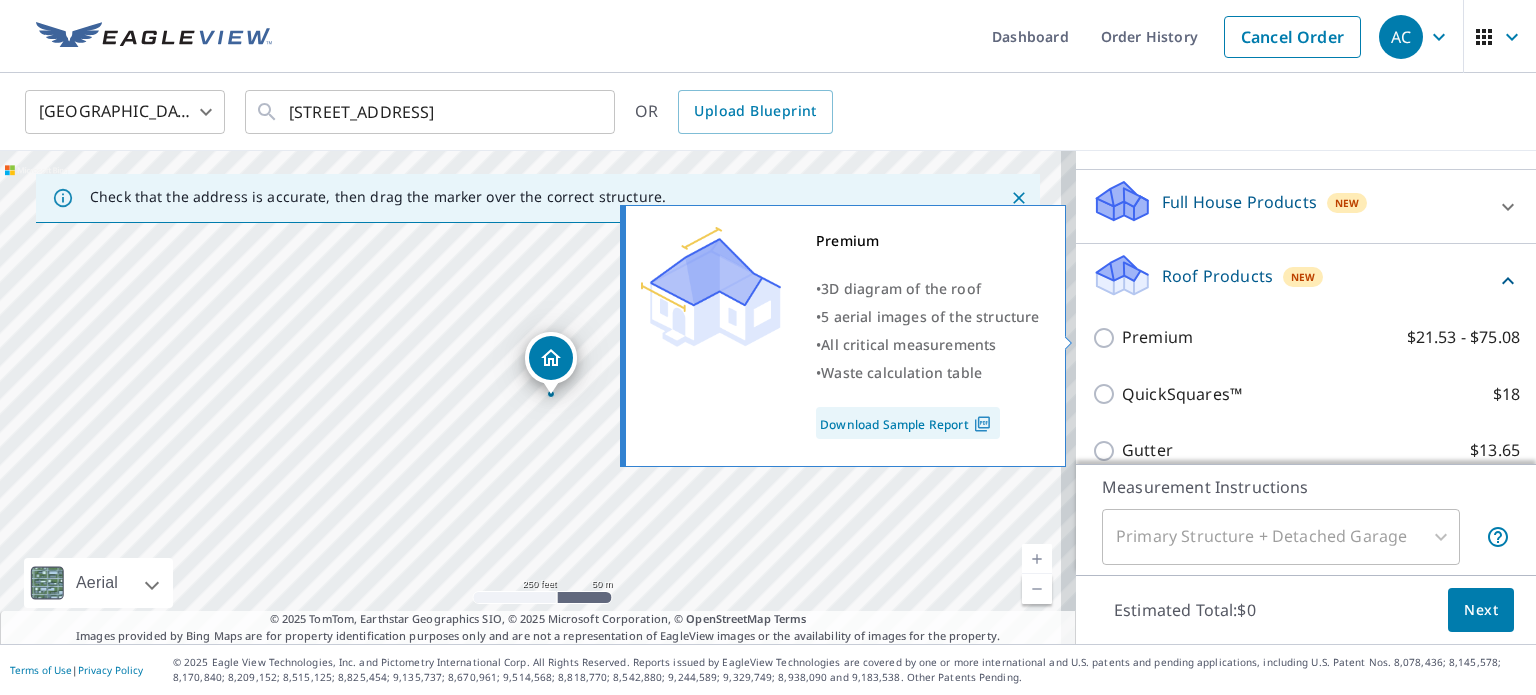 click on "Premium" at bounding box center (1157, 337) 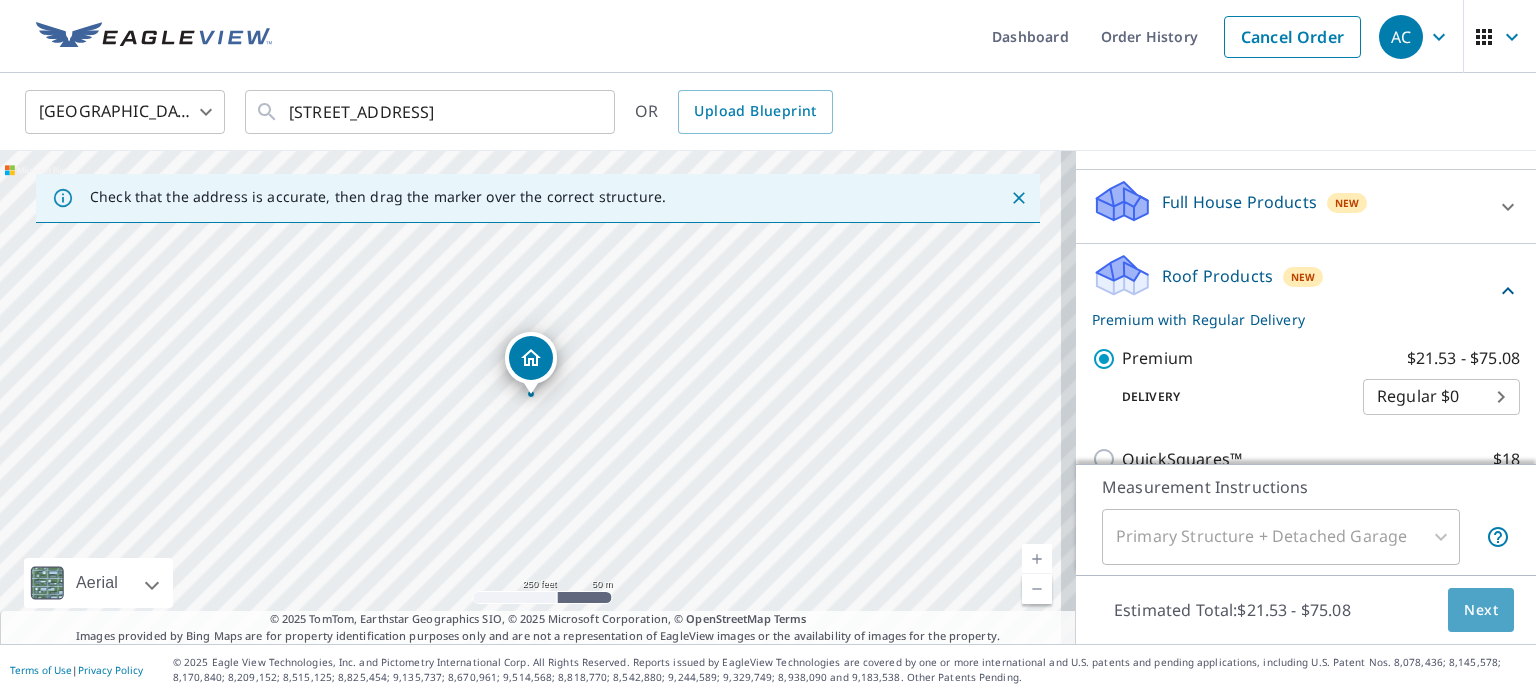 click on "Next" at bounding box center [1481, 610] 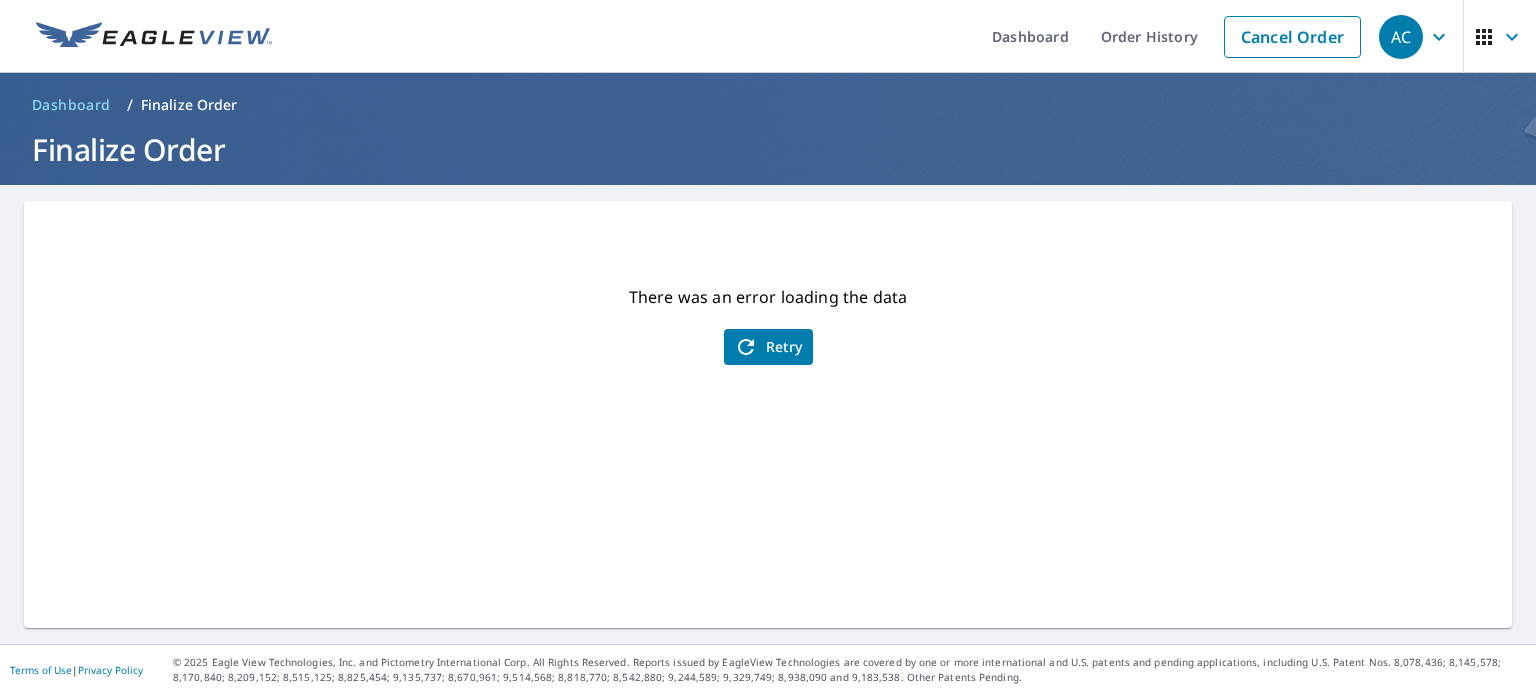 click on "Retry" at bounding box center (768, 347) 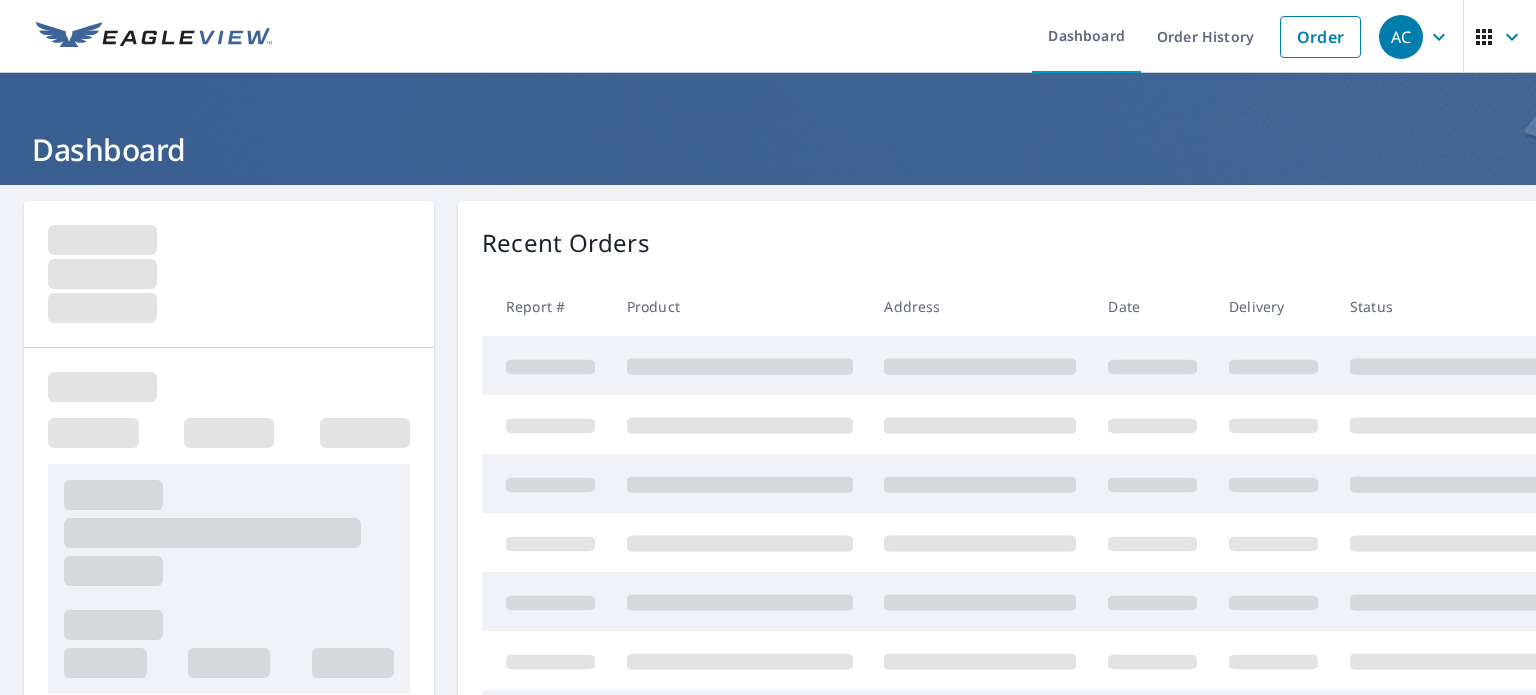 scroll, scrollTop: 0, scrollLeft: 0, axis: both 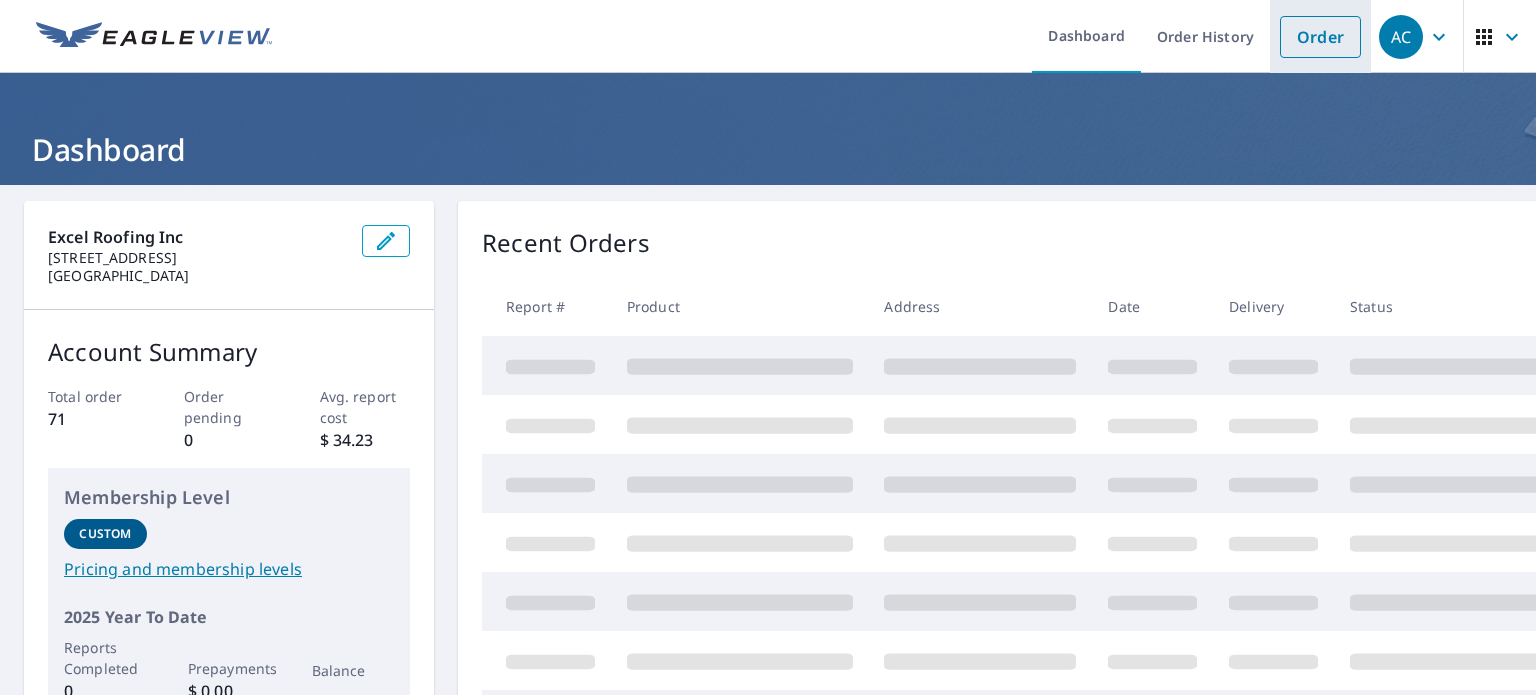 click on "Order" at bounding box center [1320, 37] 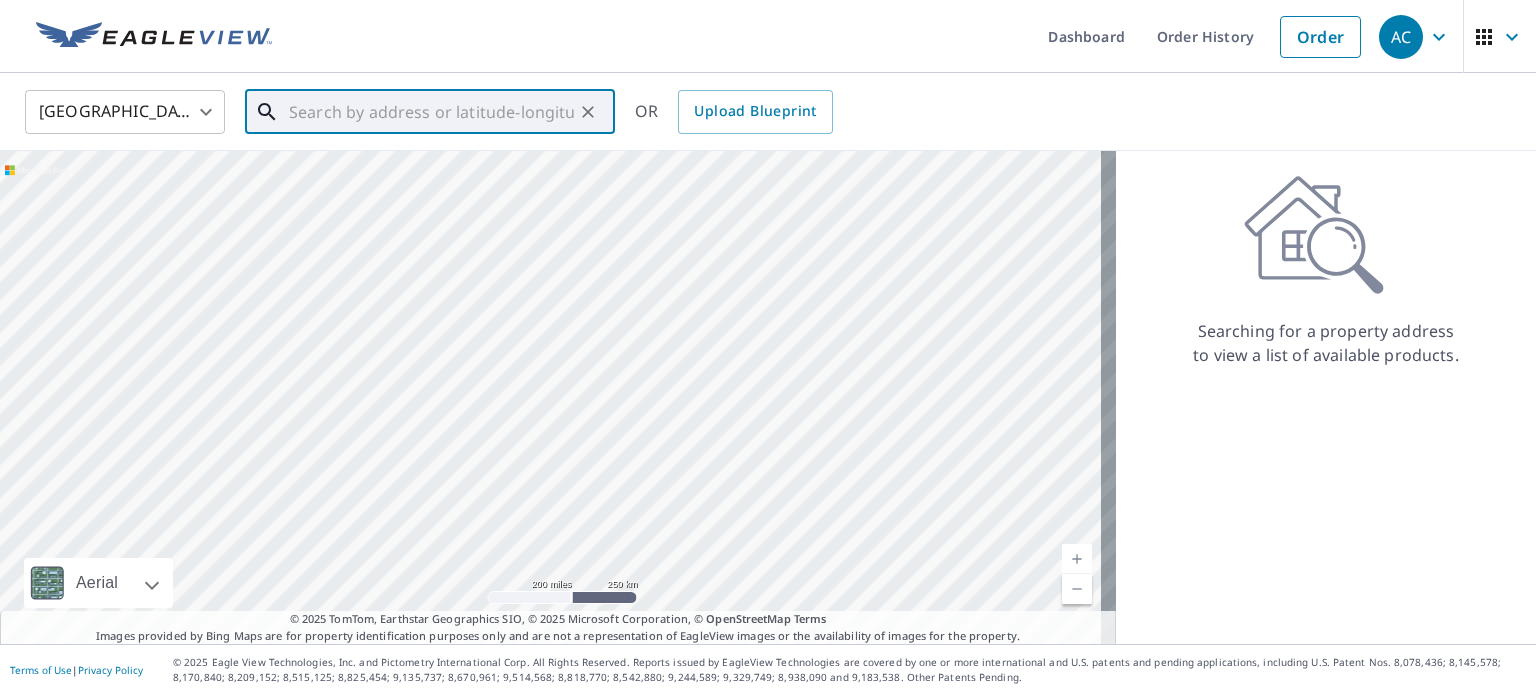 drag, startPoint x: 429, startPoint y: 93, endPoint x: 428, endPoint y: 103, distance: 10.049875 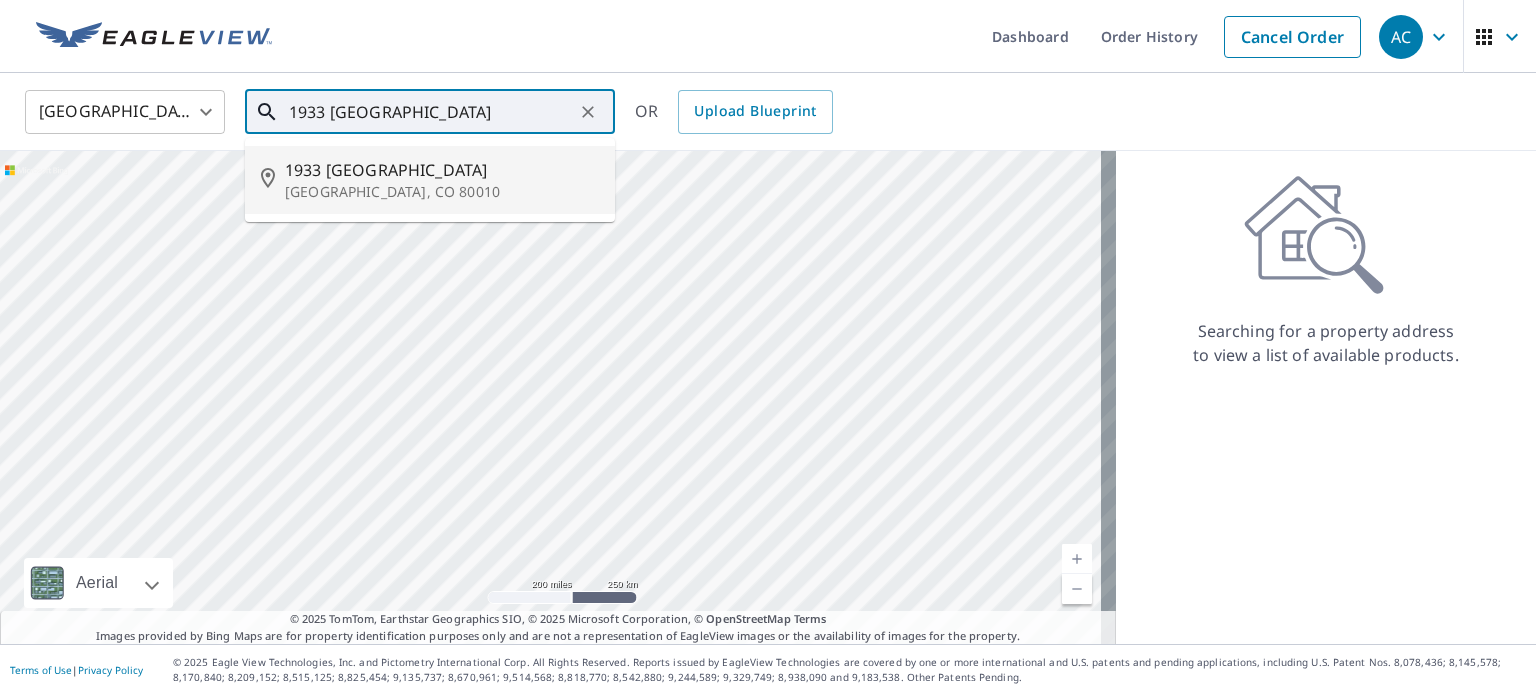 click on "1933 [GEOGRAPHIC_DATA]" at bounding box center [442, 170] 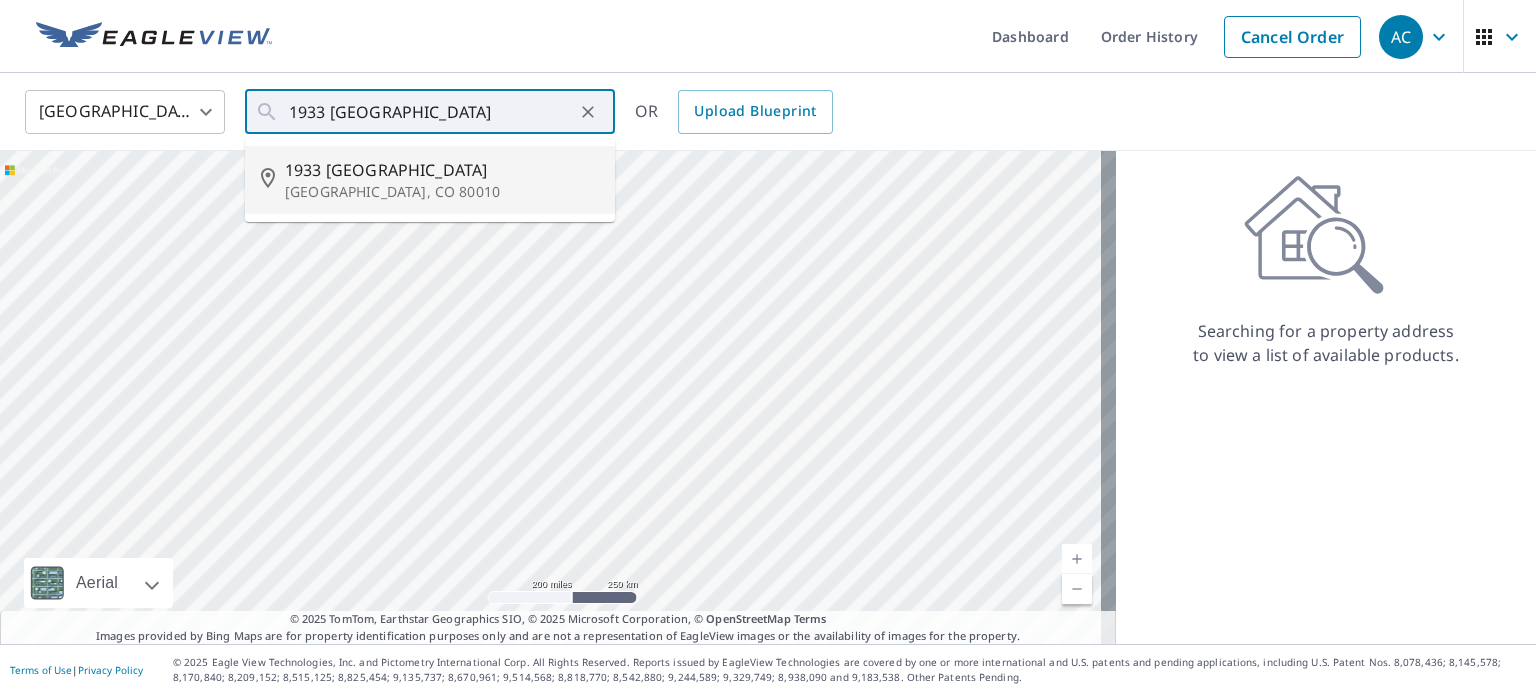 type on "[STREET_ADDRESS]" 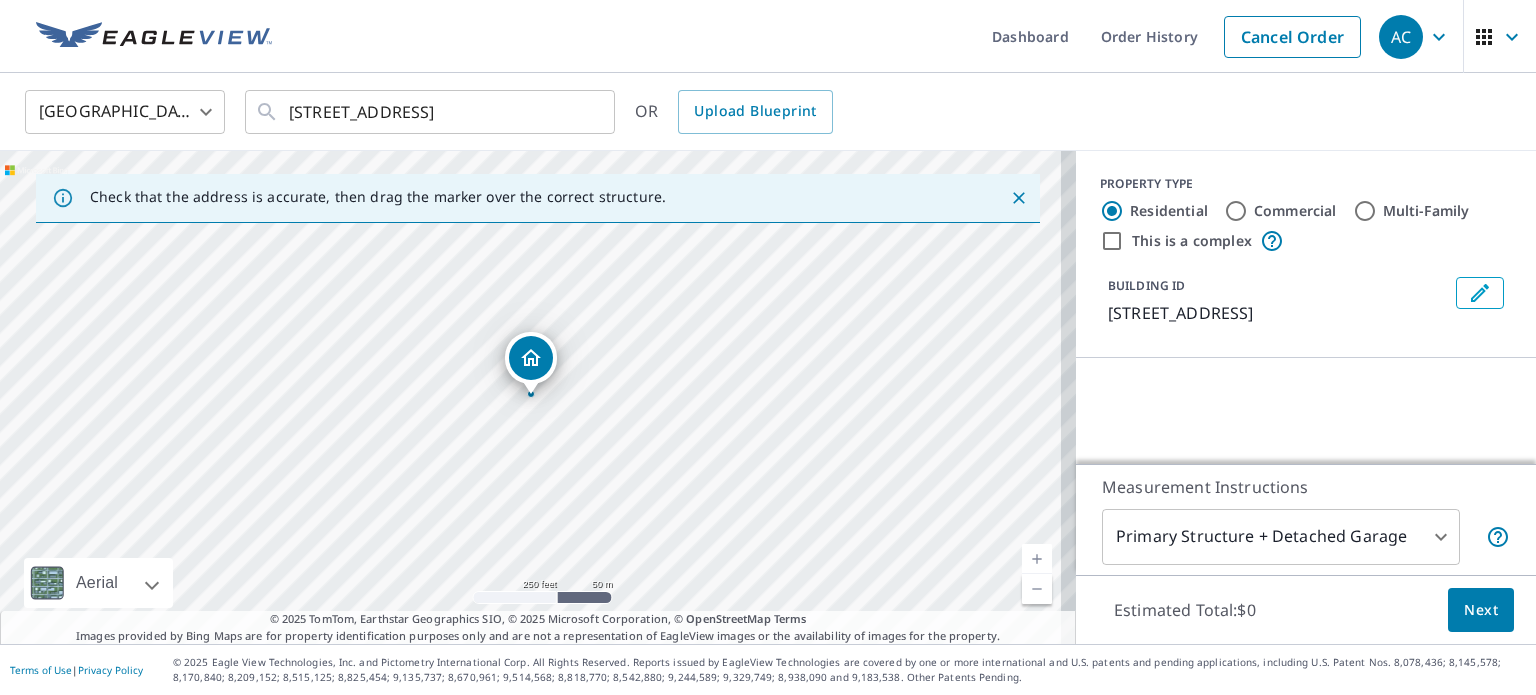 click on "Next" at bounding box center (1481, 610) 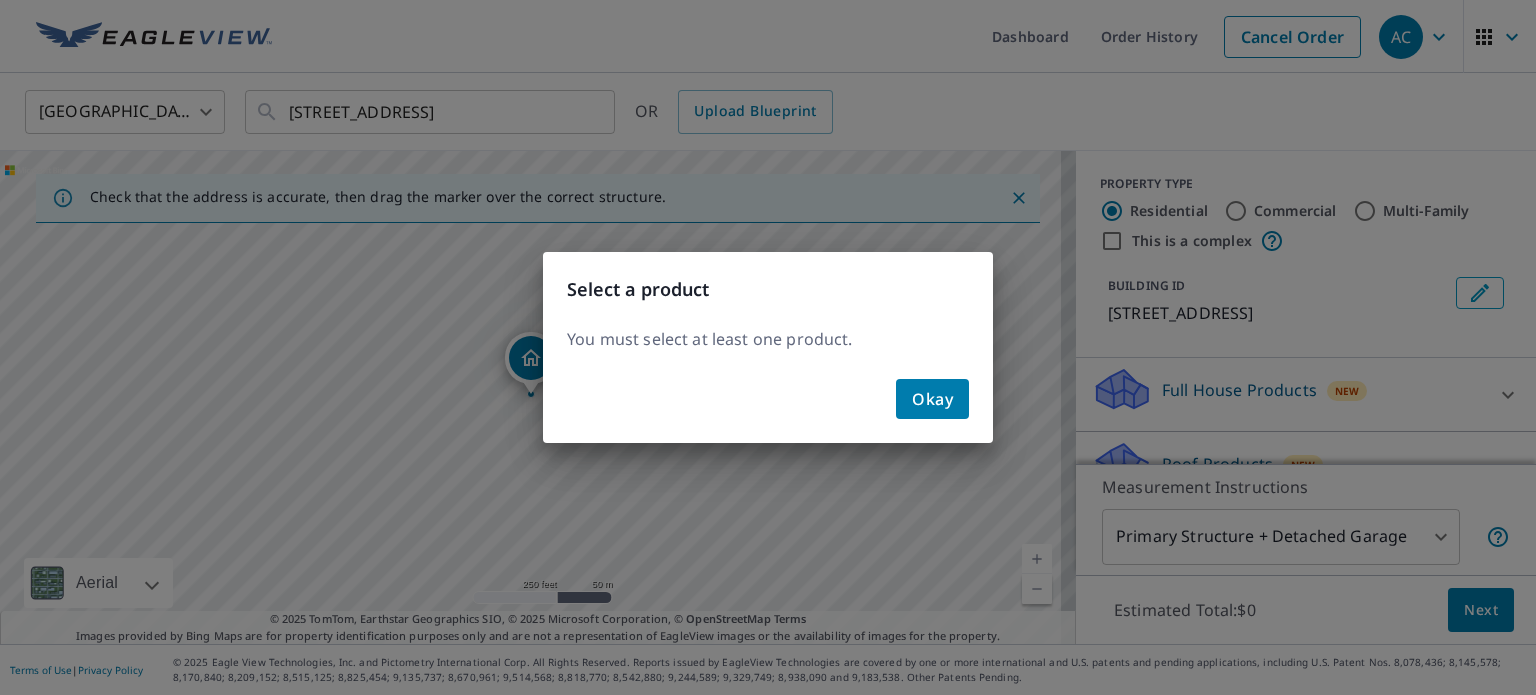 click on "Okay" 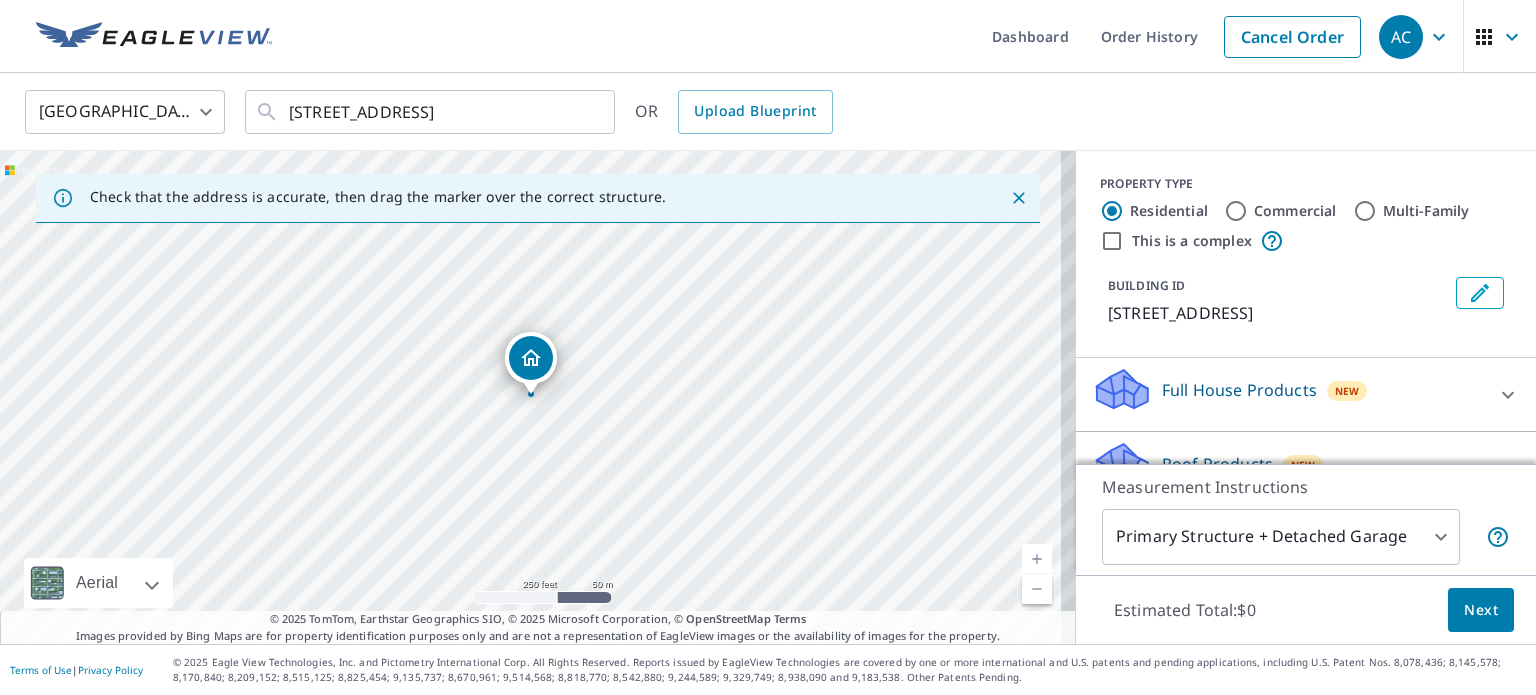 click on "Roof Products New" at bounding box center (1288, 468) 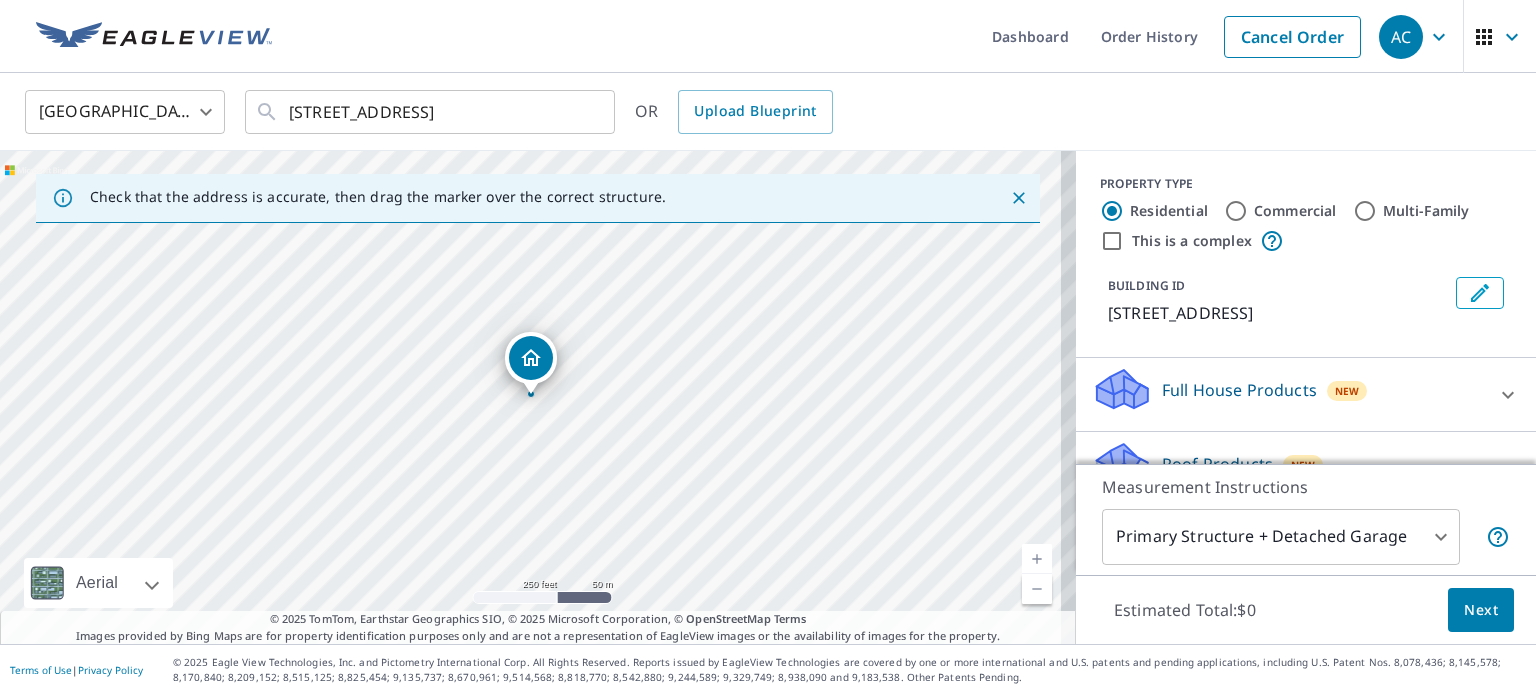 click on "Roof Products New" at bounding box center [1294, 468] 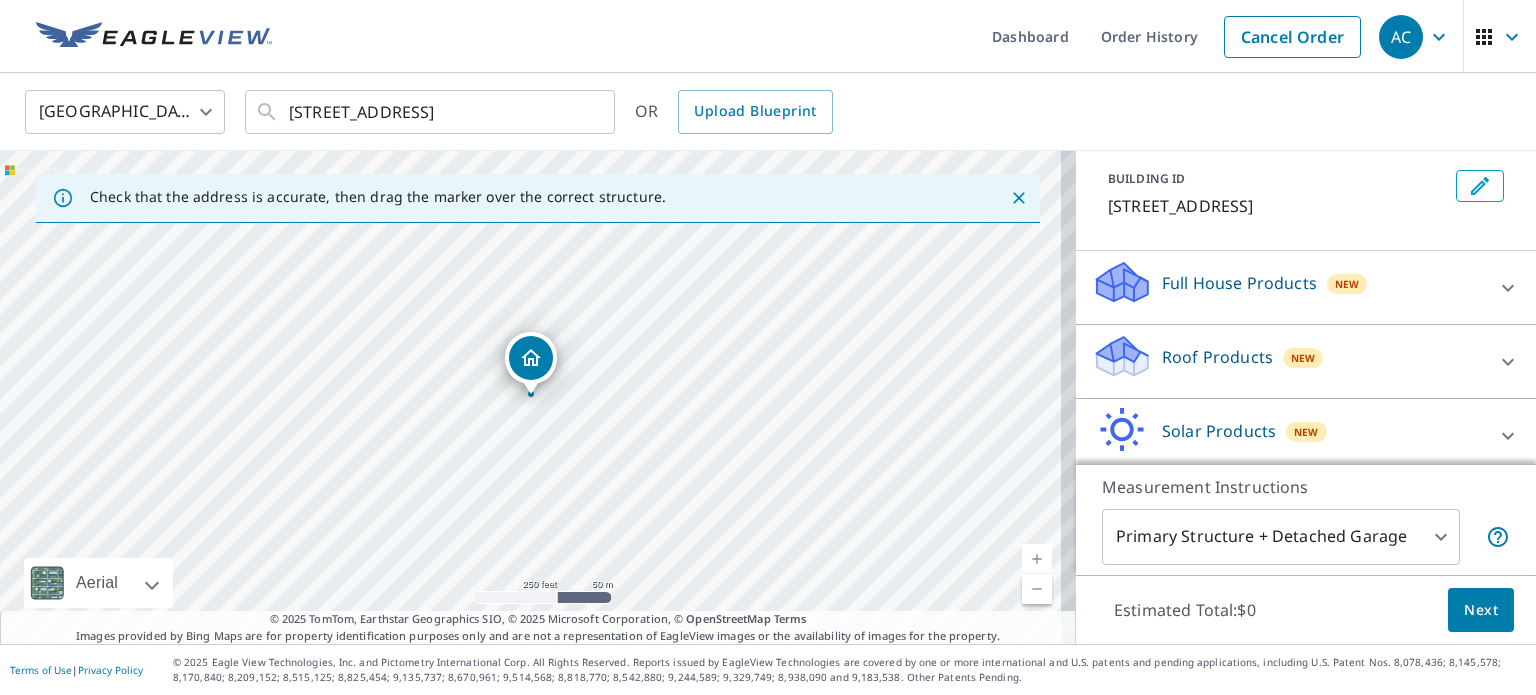 scroll, scrollTop: 188, scrollLeft: 0, axis: vertical 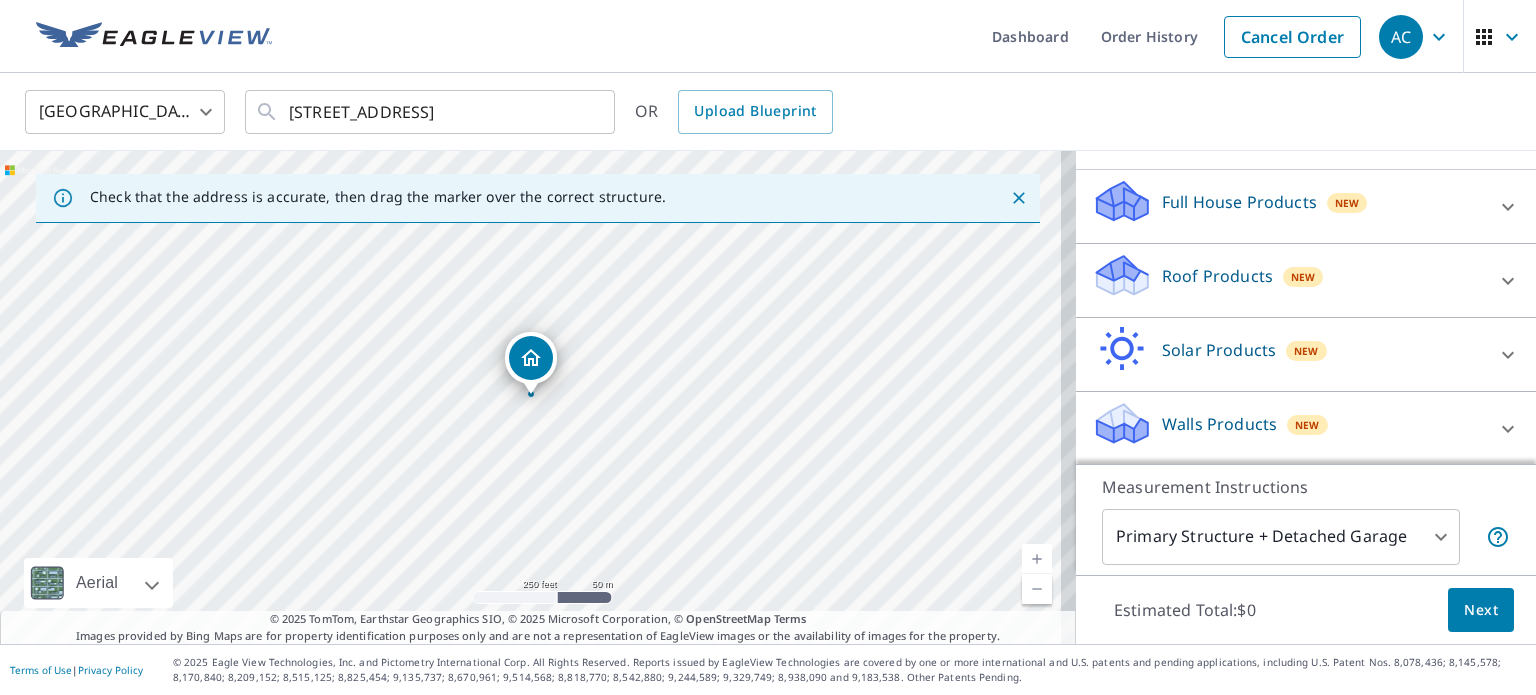 click on "Roof Products" at bounding box center (1217, 276) 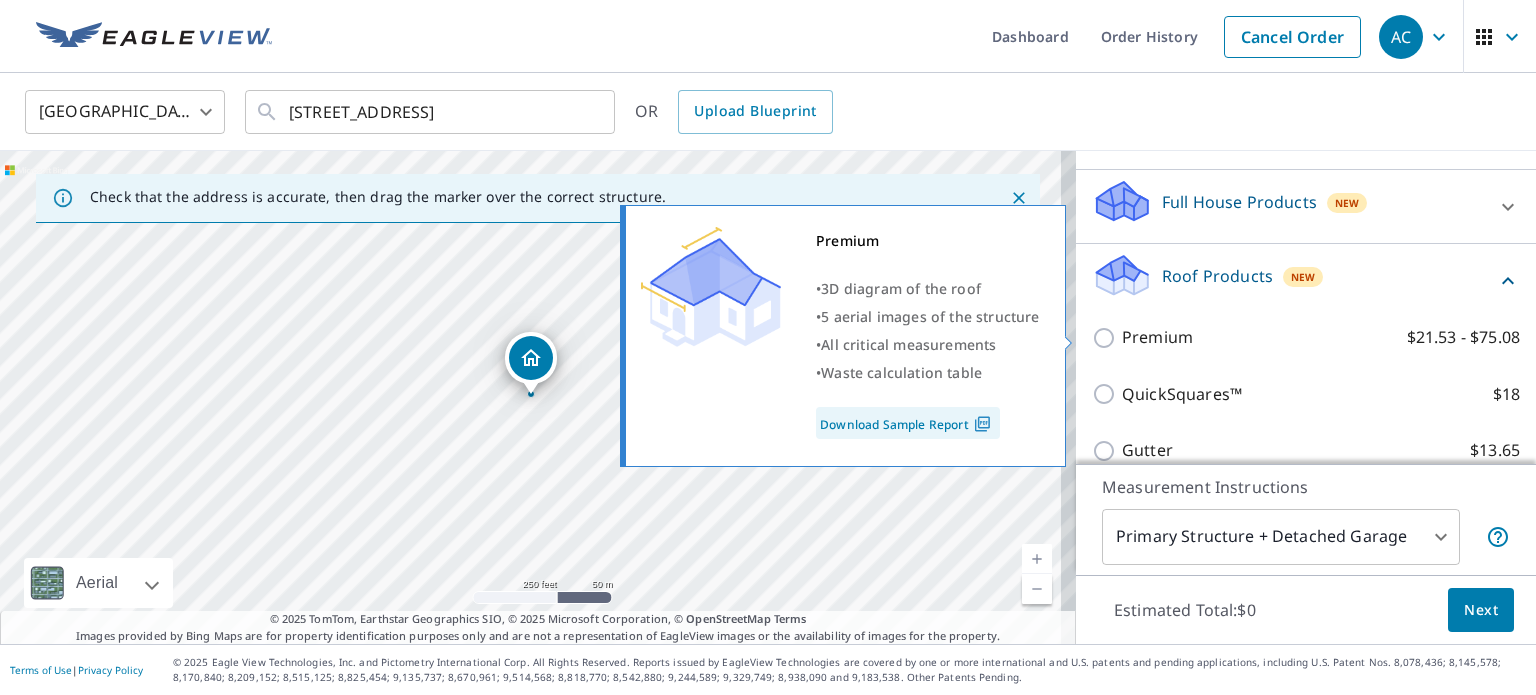 click on "Premium" at bounding box center (1157, 337) 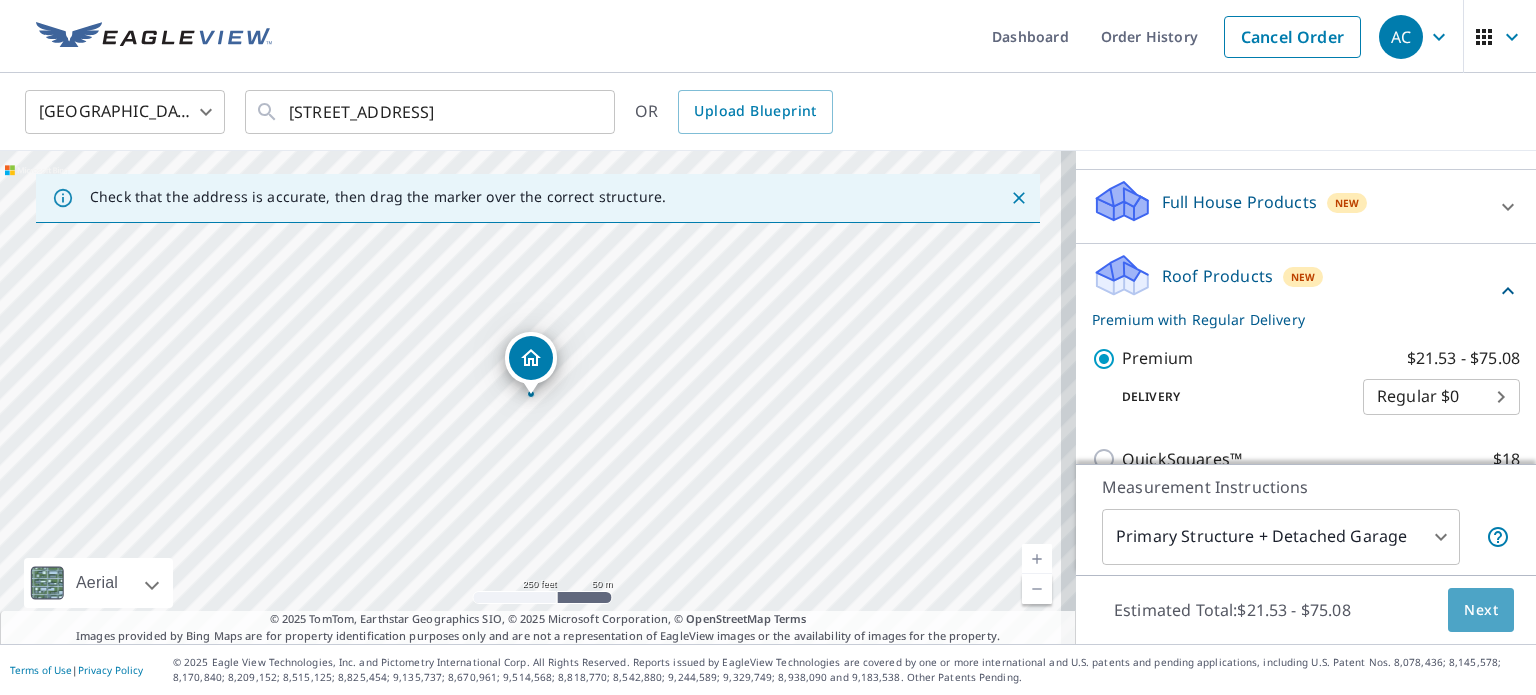 click on "Next" at bounding box center [1481, 610] 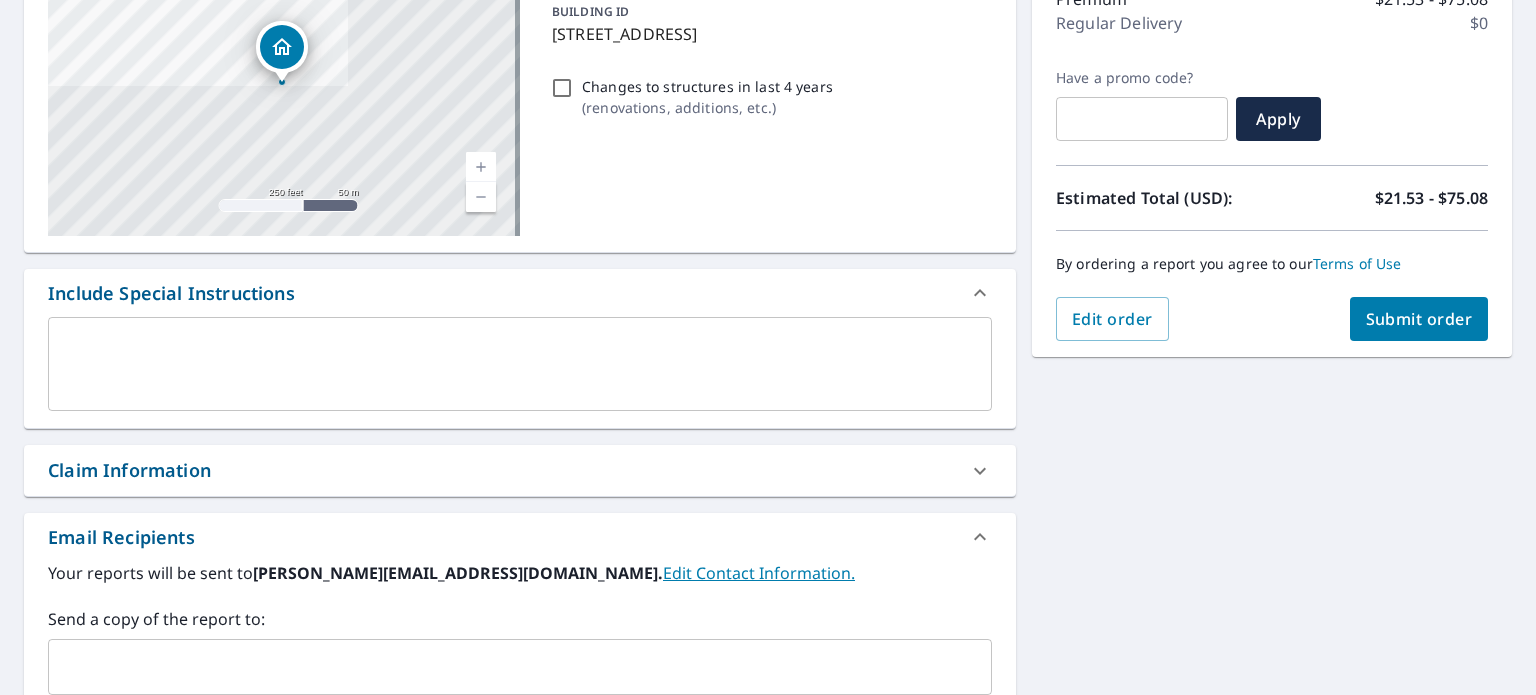 scroll, scrollTop: 300, scrollLeft: 0, axis: vertical 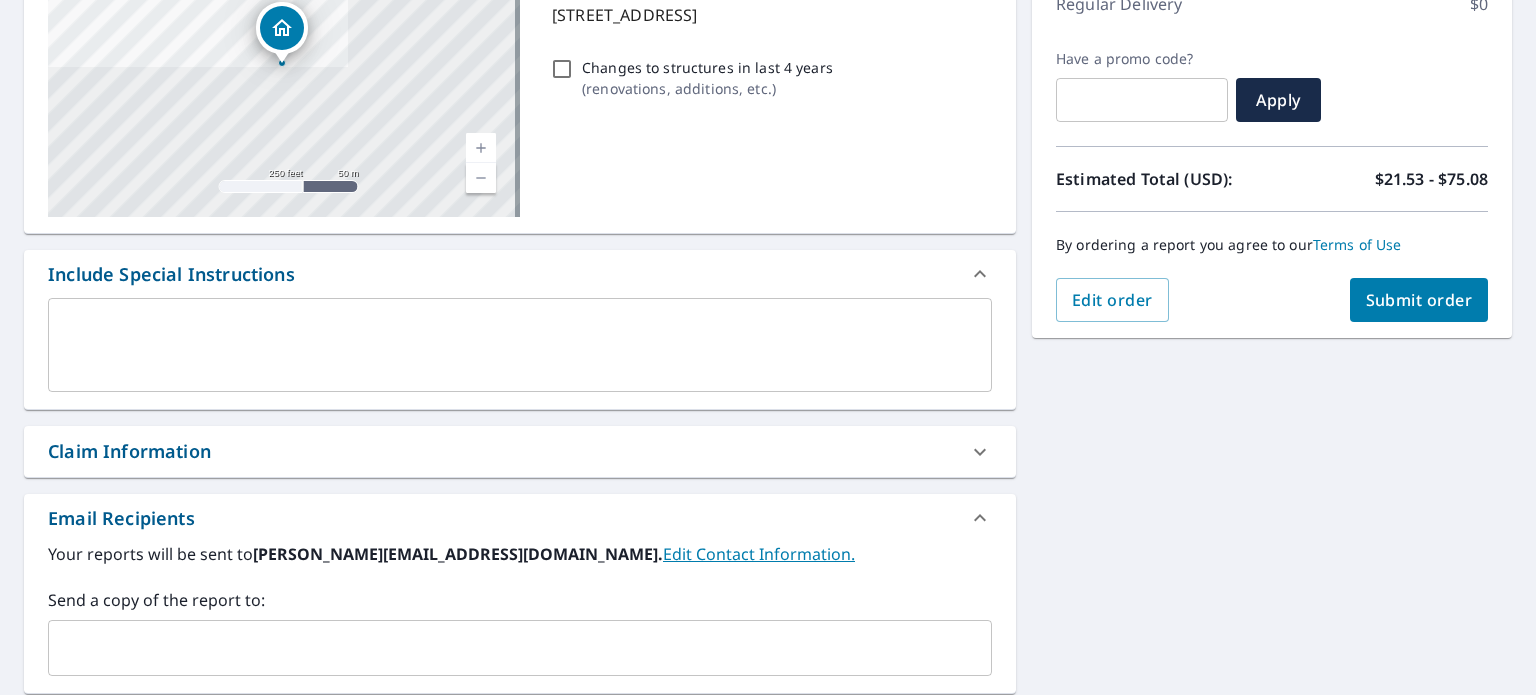 click on "Submit order" at bounding box center [1419, 300] 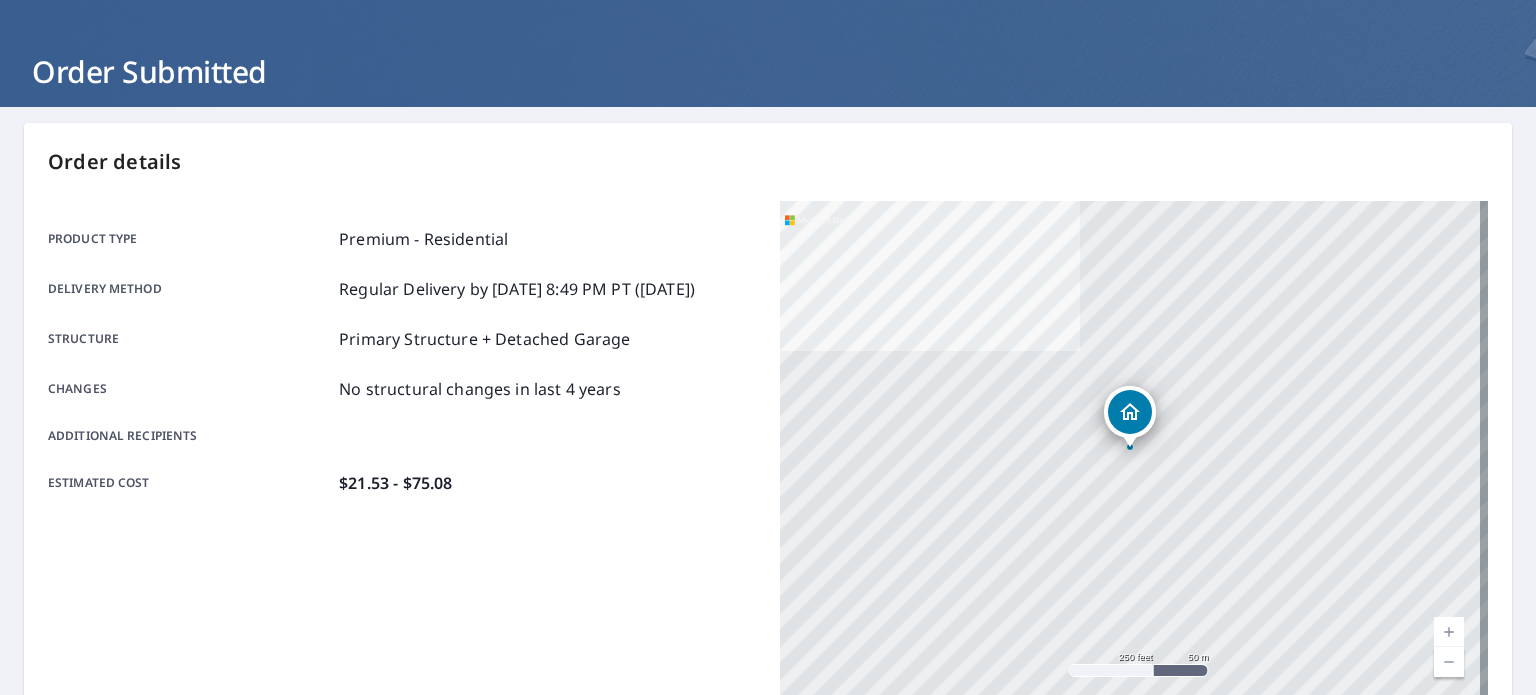 scroll, scrollTop: 0, scrollLeft: 0, axis: both 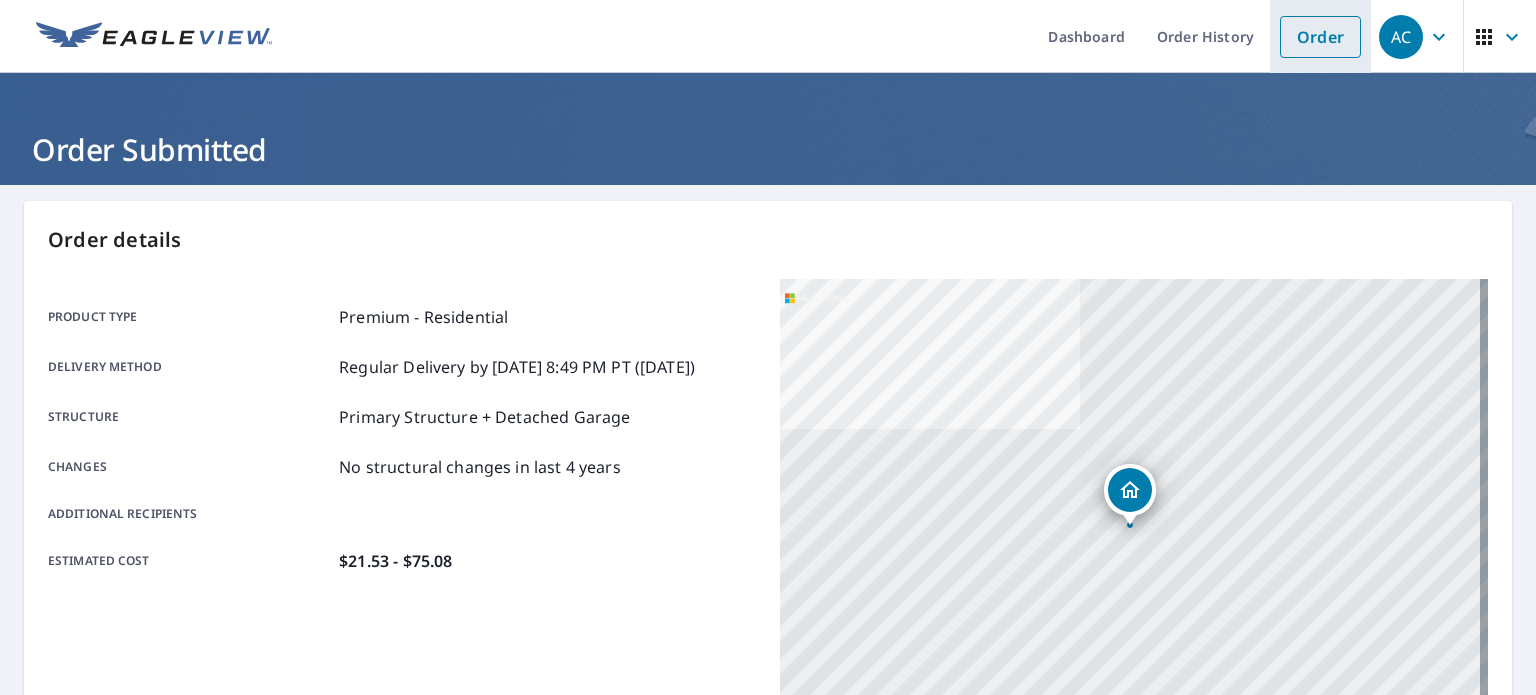 click on "Order" at bounding box center [1320, 37] 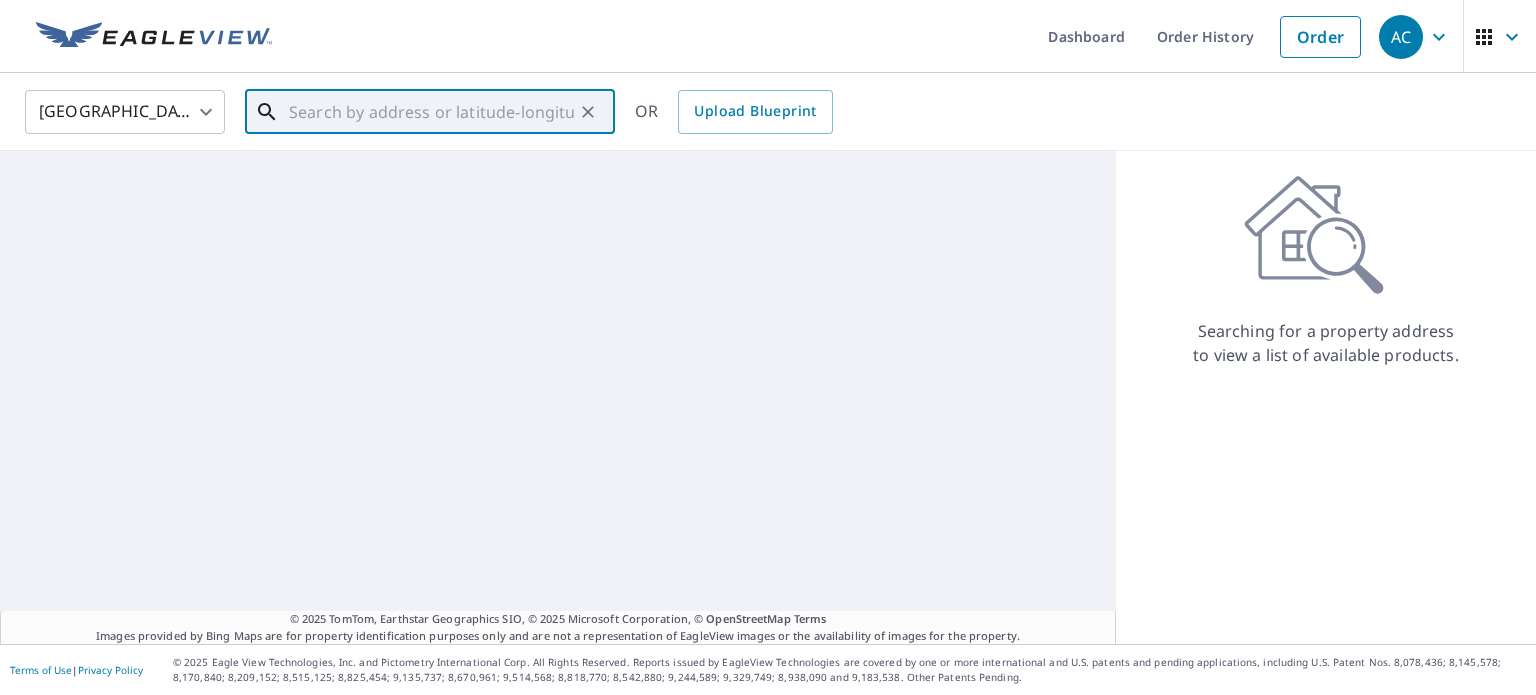 click at bounding box center (431, 112) 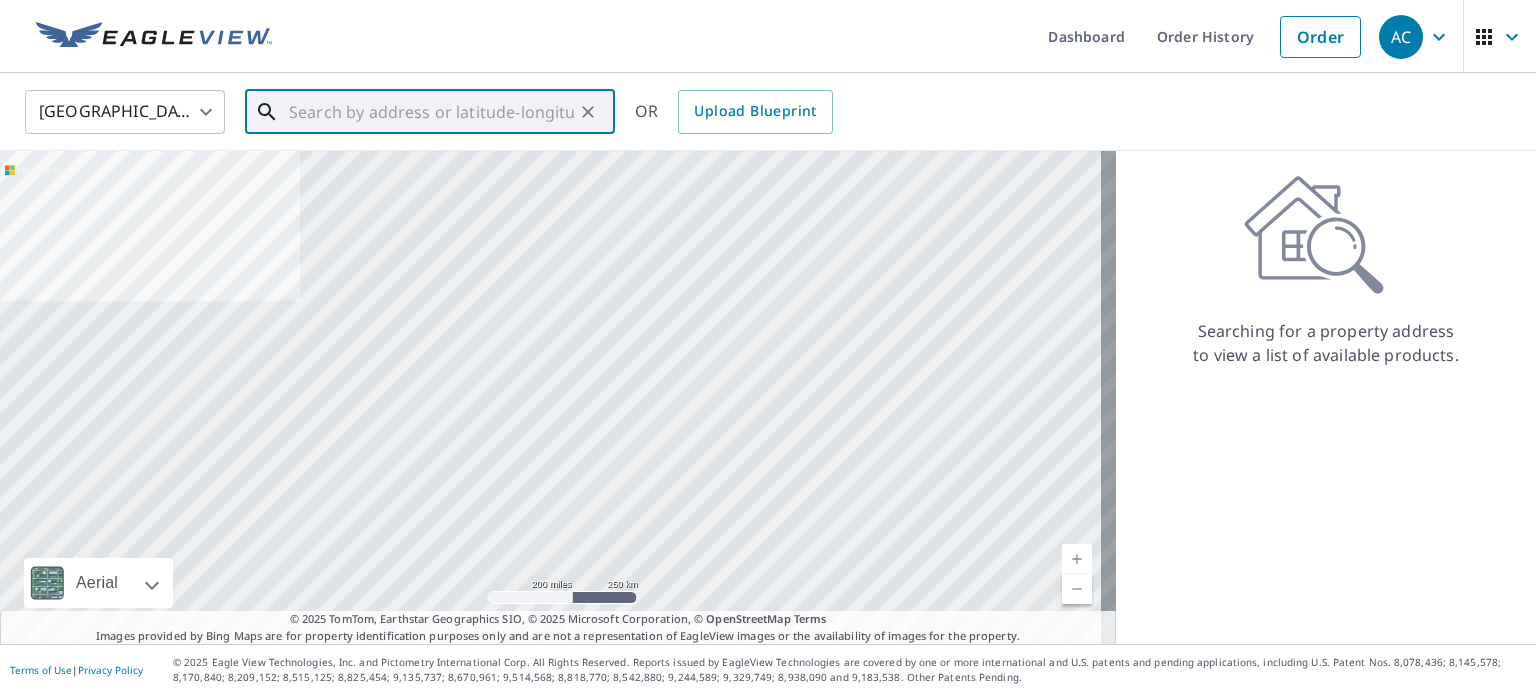 paste on "6952 E 131st Way" 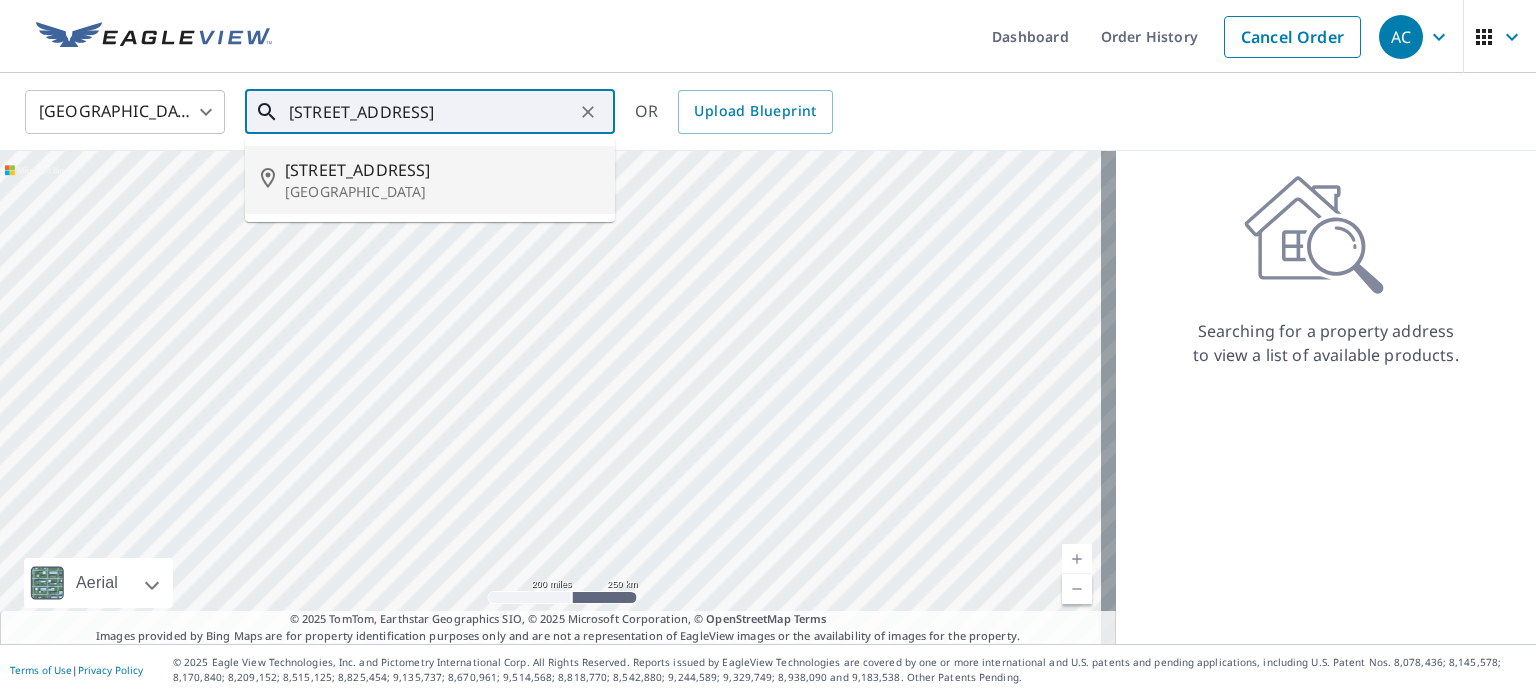 click on "Brighton, CO 80602" at bounding box center (442, 192) 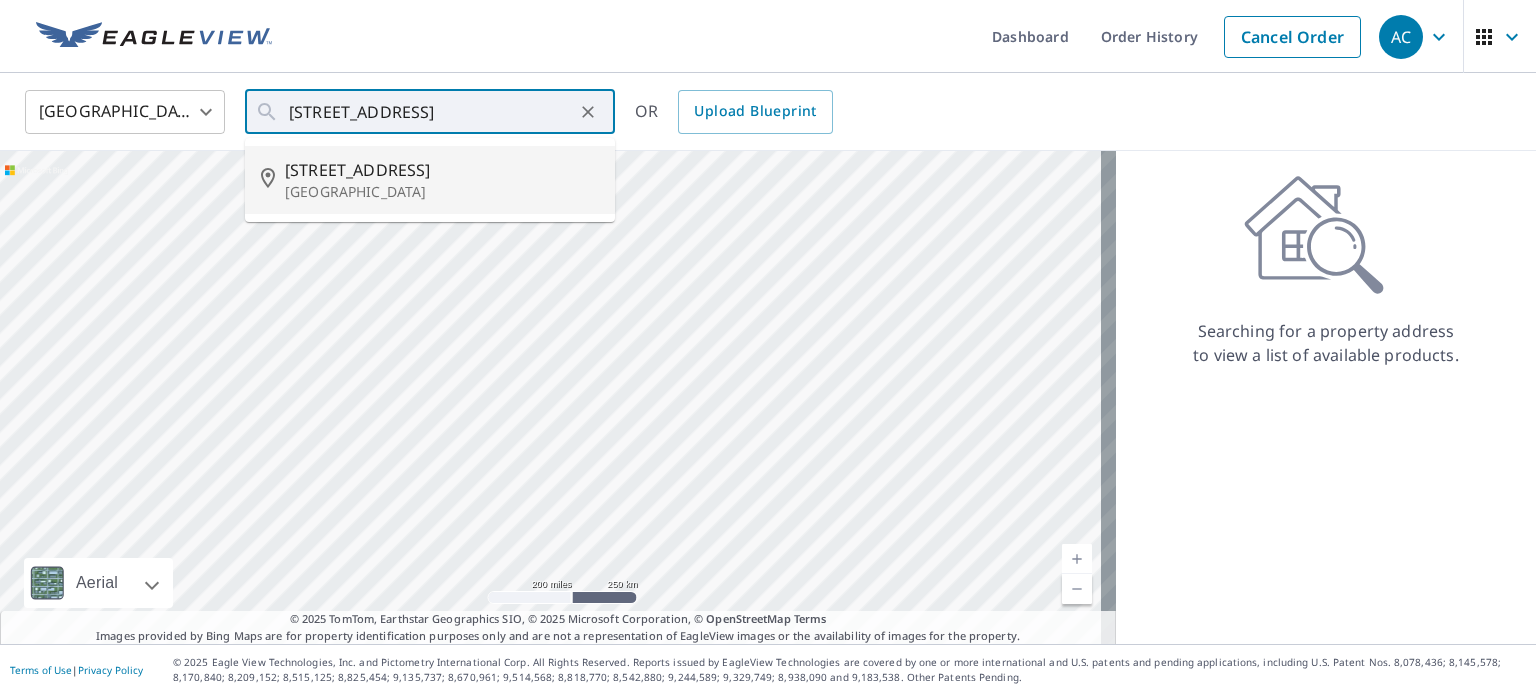 type on "6952 E 131st Way Brighton, CO 80602" 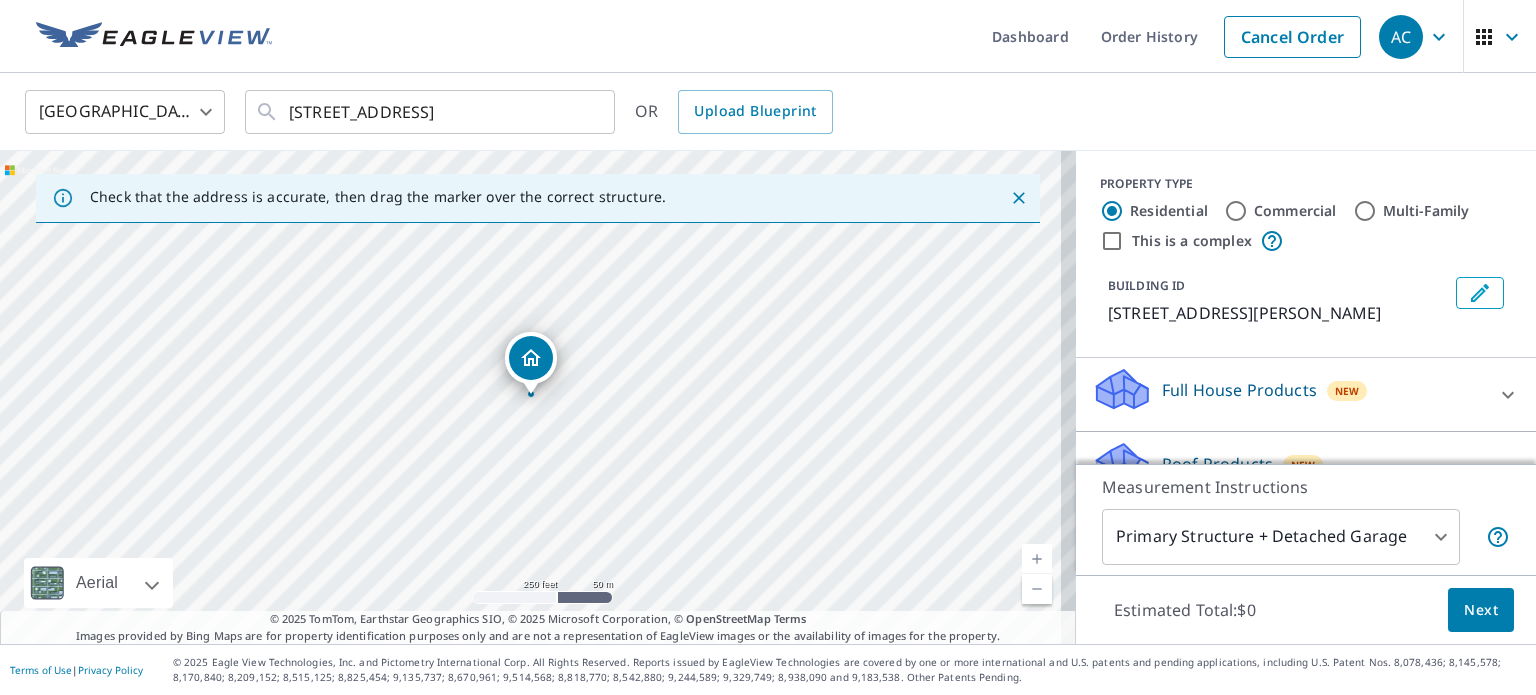 scroll, scrollTop: 100, scrollLeft: 0, axis: vertical 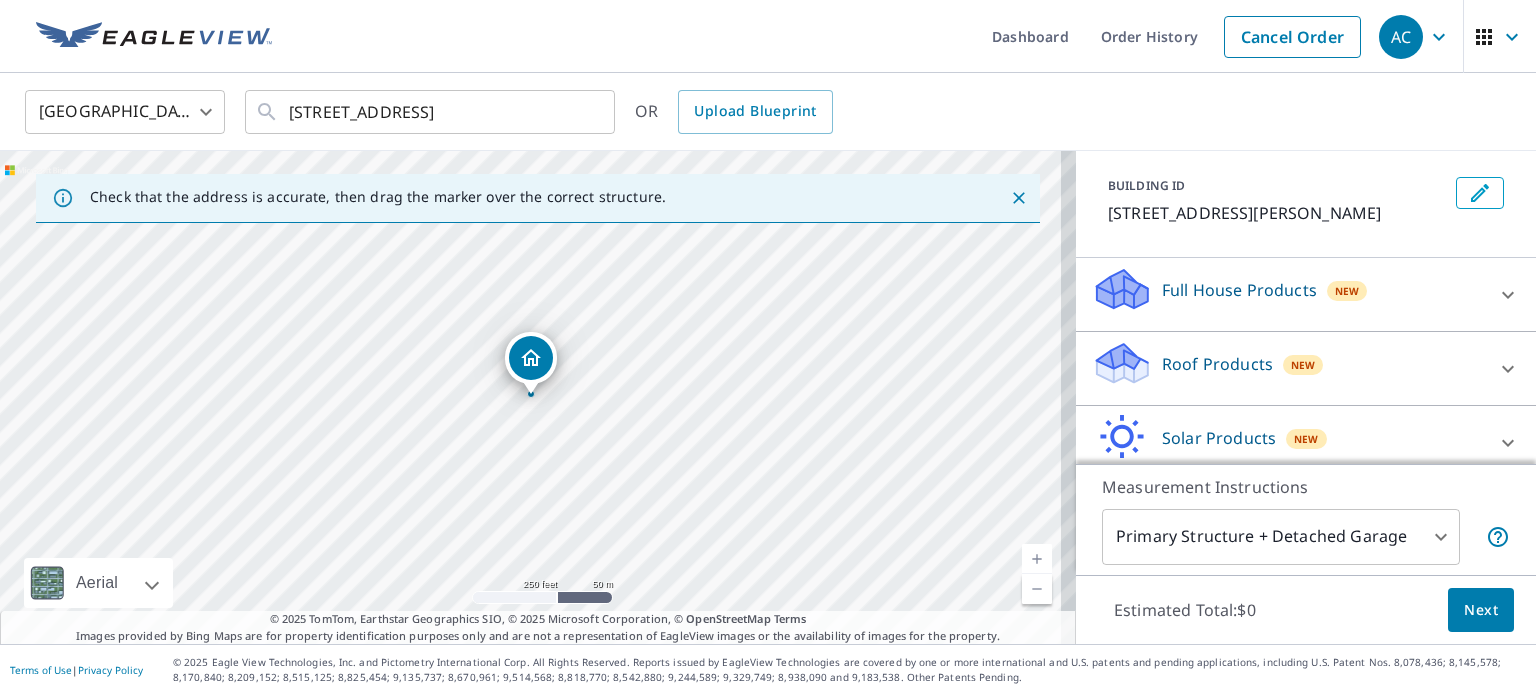 click on "Roof Products New" at bounding box center (1288, 368) 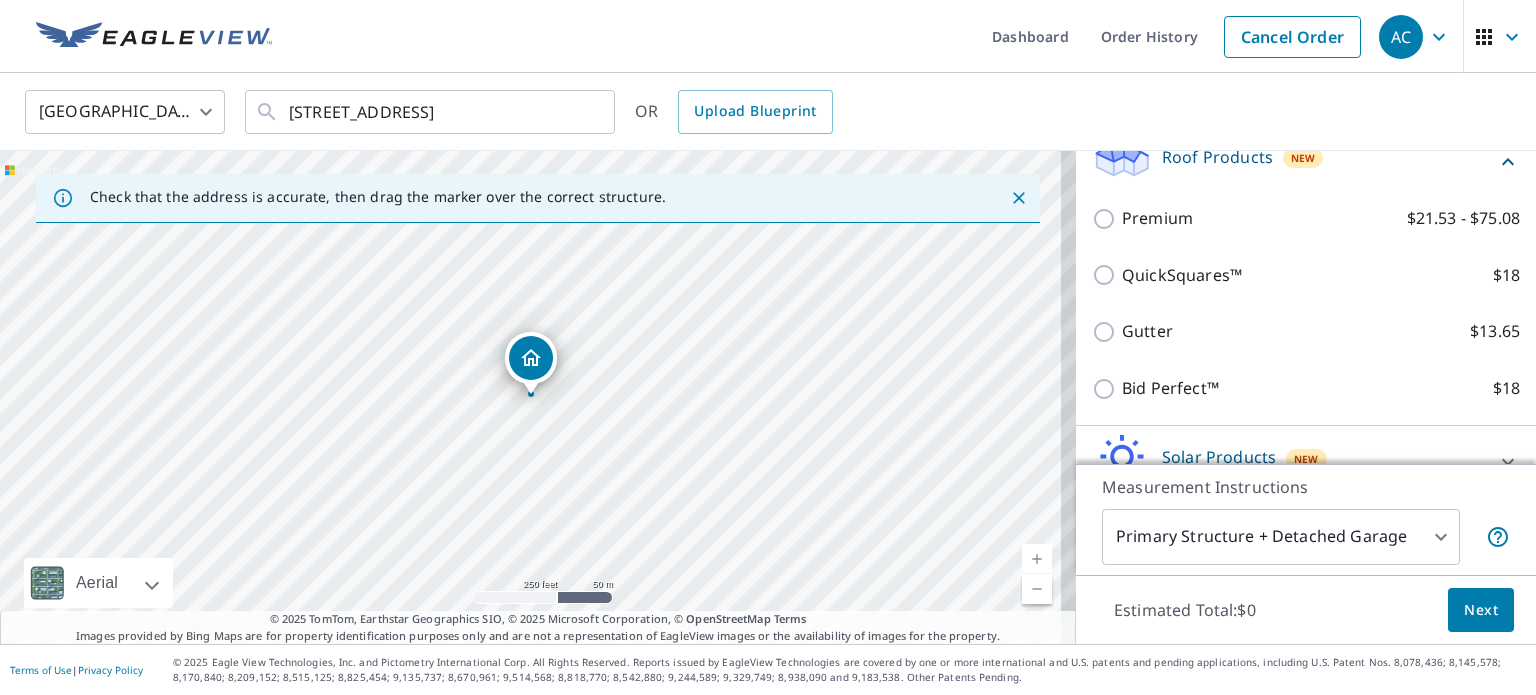 scroll, scrollTop: 200, scrollLeft: 0, axis: vertical 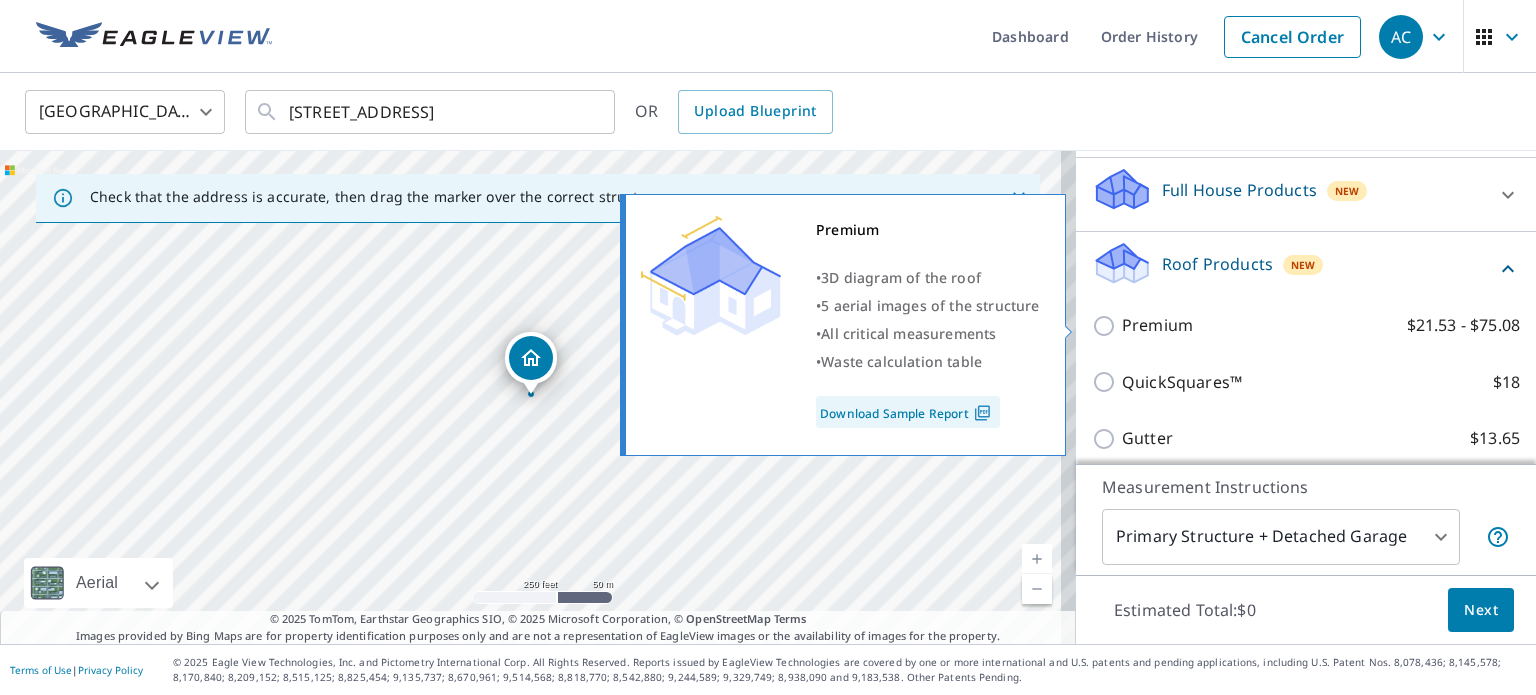 click on "Premium $21.53 - $75.08" at bounding box center (1107, 326) 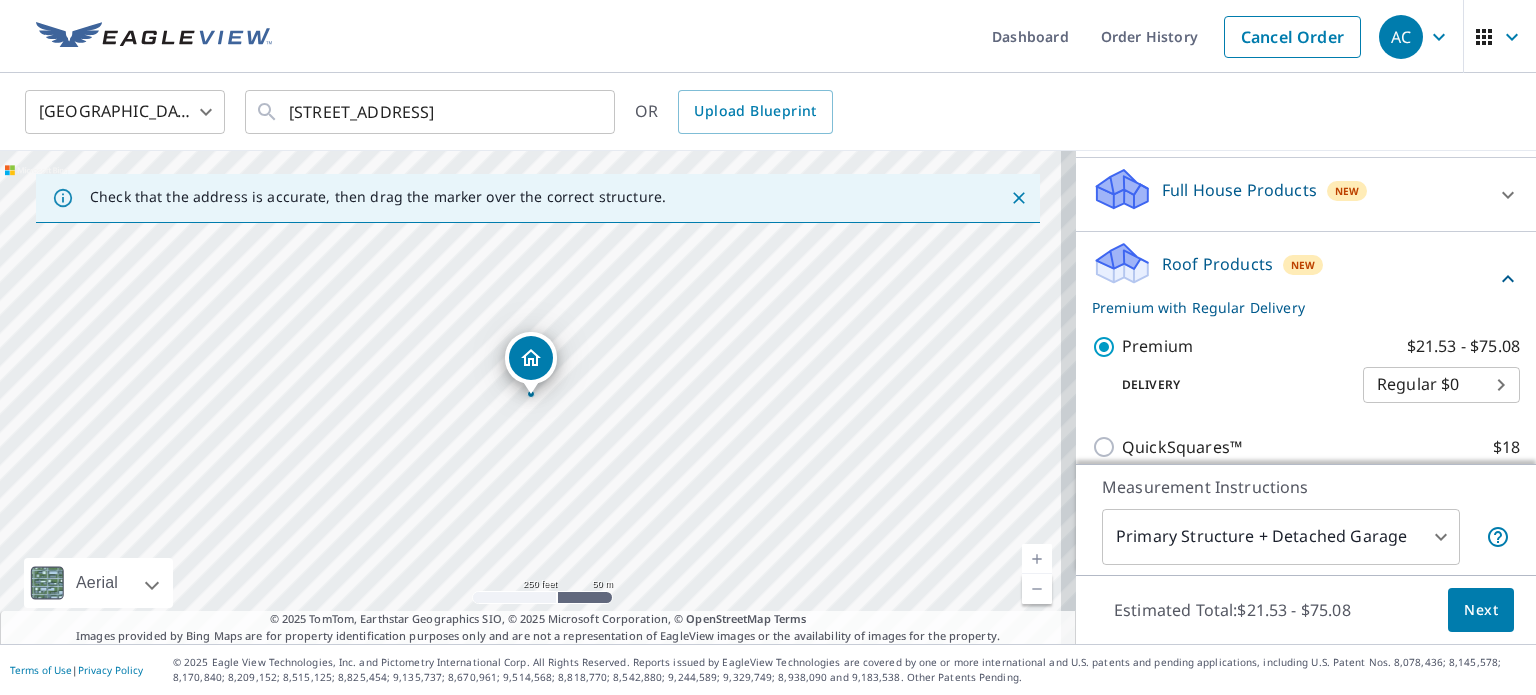 click on "Next" at bounding box center (1481, 610) 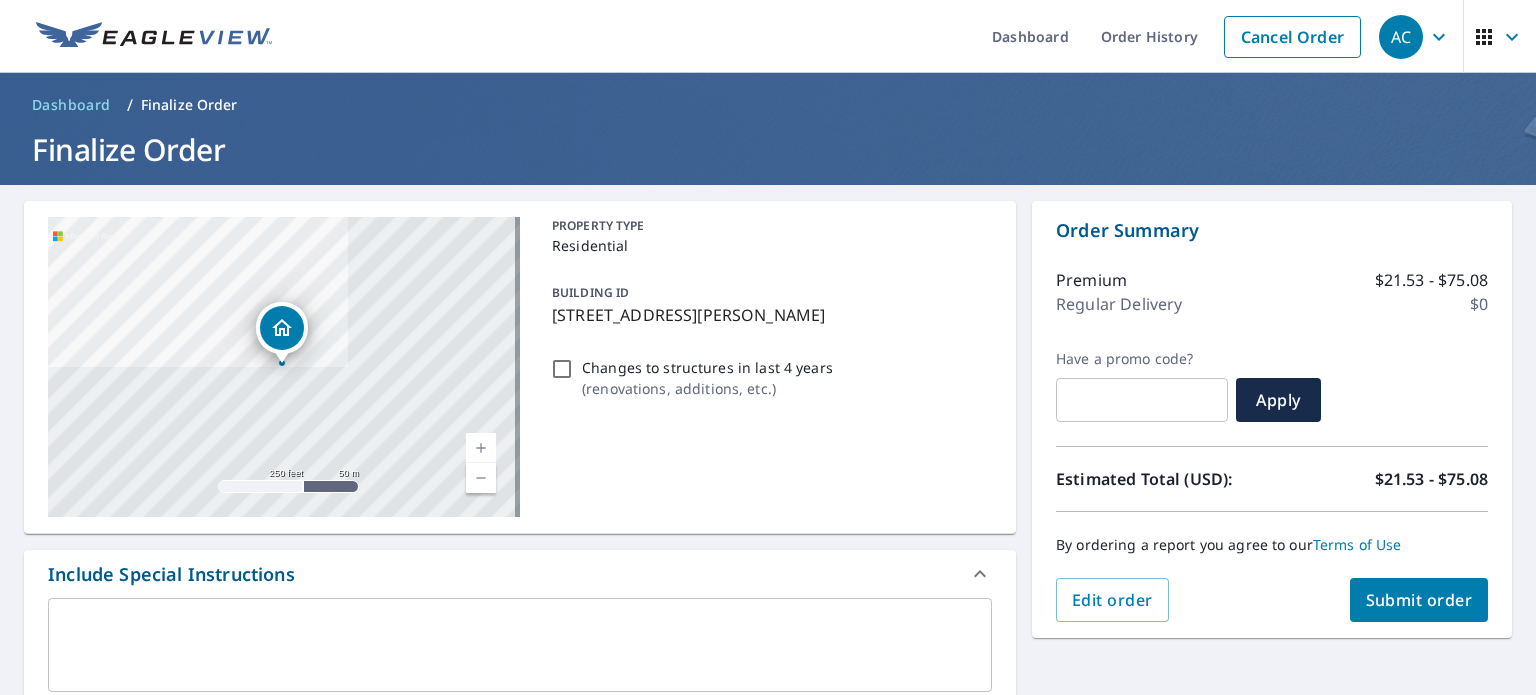 scroll, scrollTop: 100, scrollLeft: 0, axis: vertical 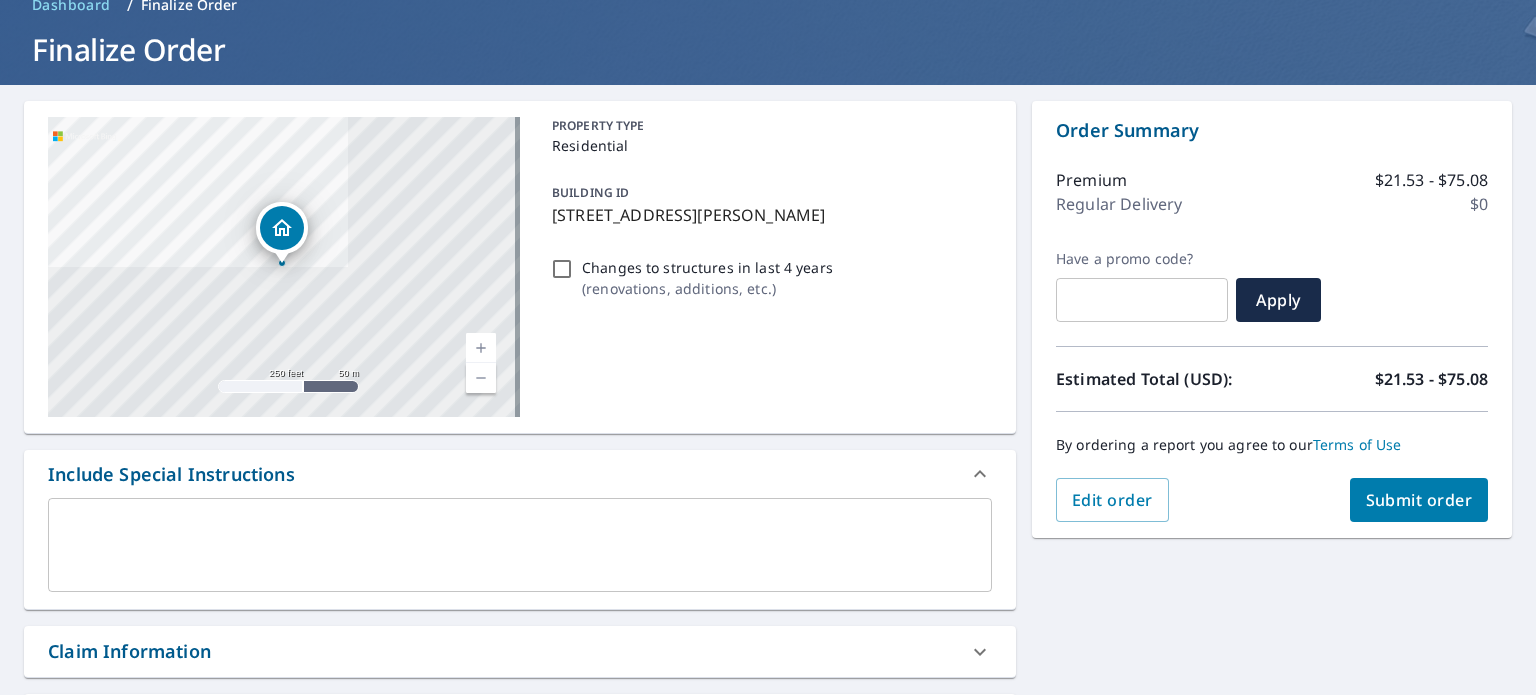 click on "Order Summary Premium $21.53  -  $75.08 Regular Delivery $0 Have a promo code? ​ Apply Estimated Total (USD): $21.53  -  $75.08 By ordering a report you agree to our  Terms of Use Edit order Submit order" at bounding box center [1272, 319] 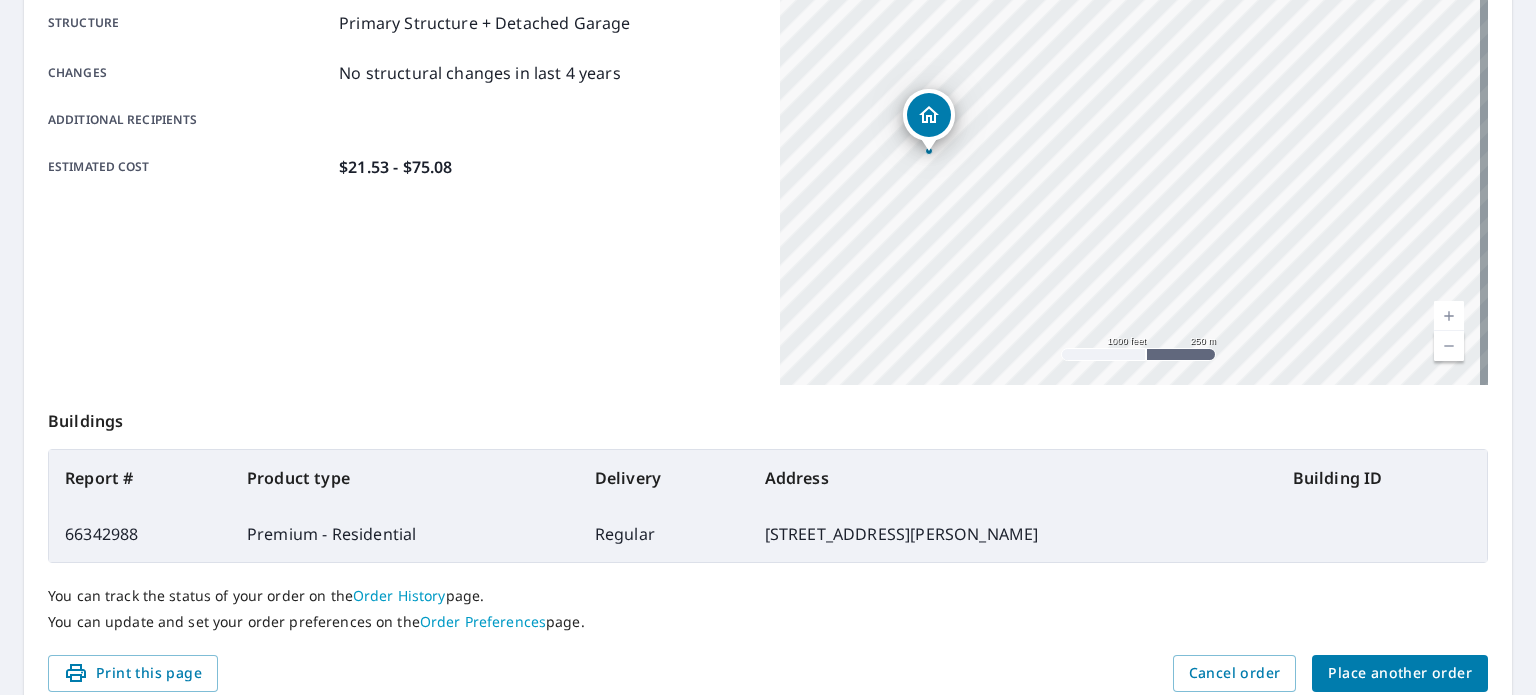 scroll, scrollTop: 480, scrollLeft: 0, axis: vertical 